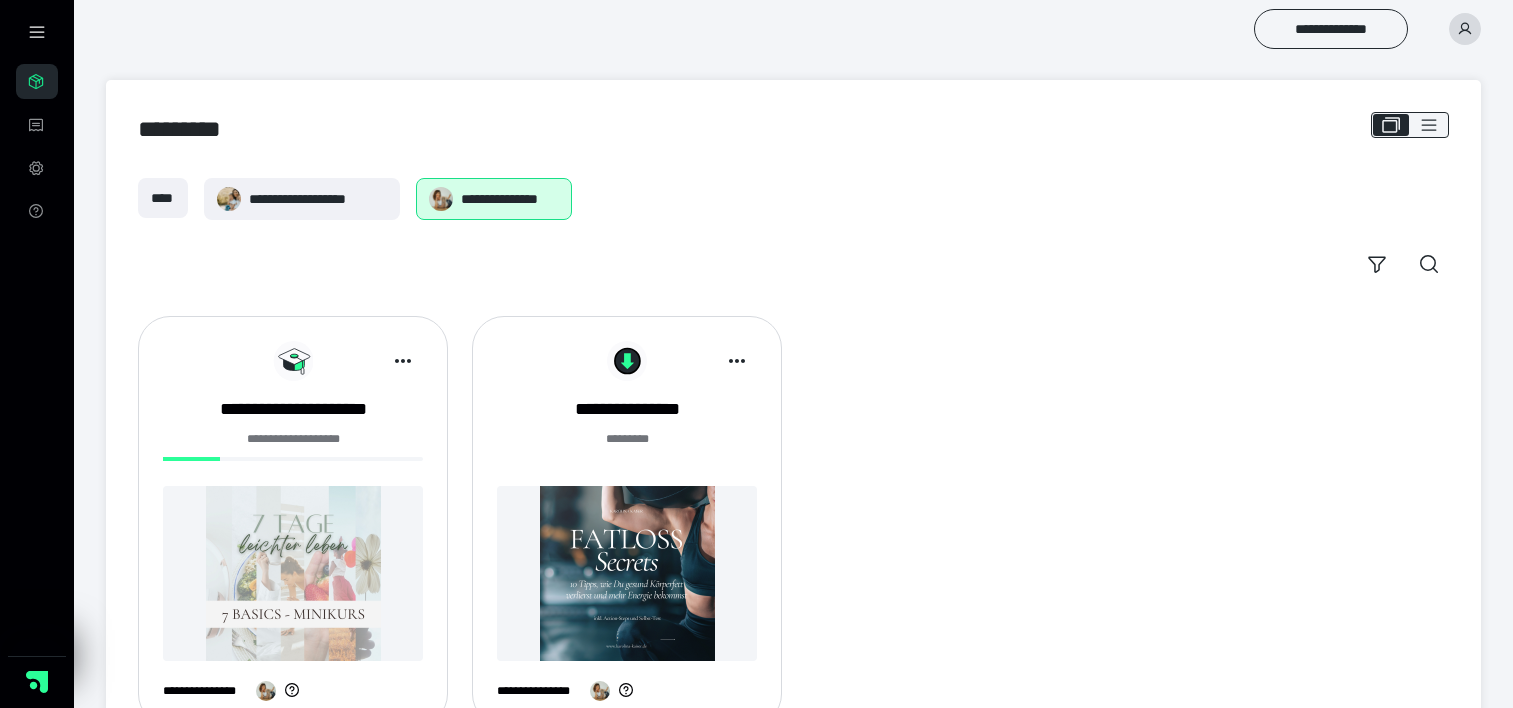 scroll, scrollTop: 0, scrollLeft: 0, axis: both 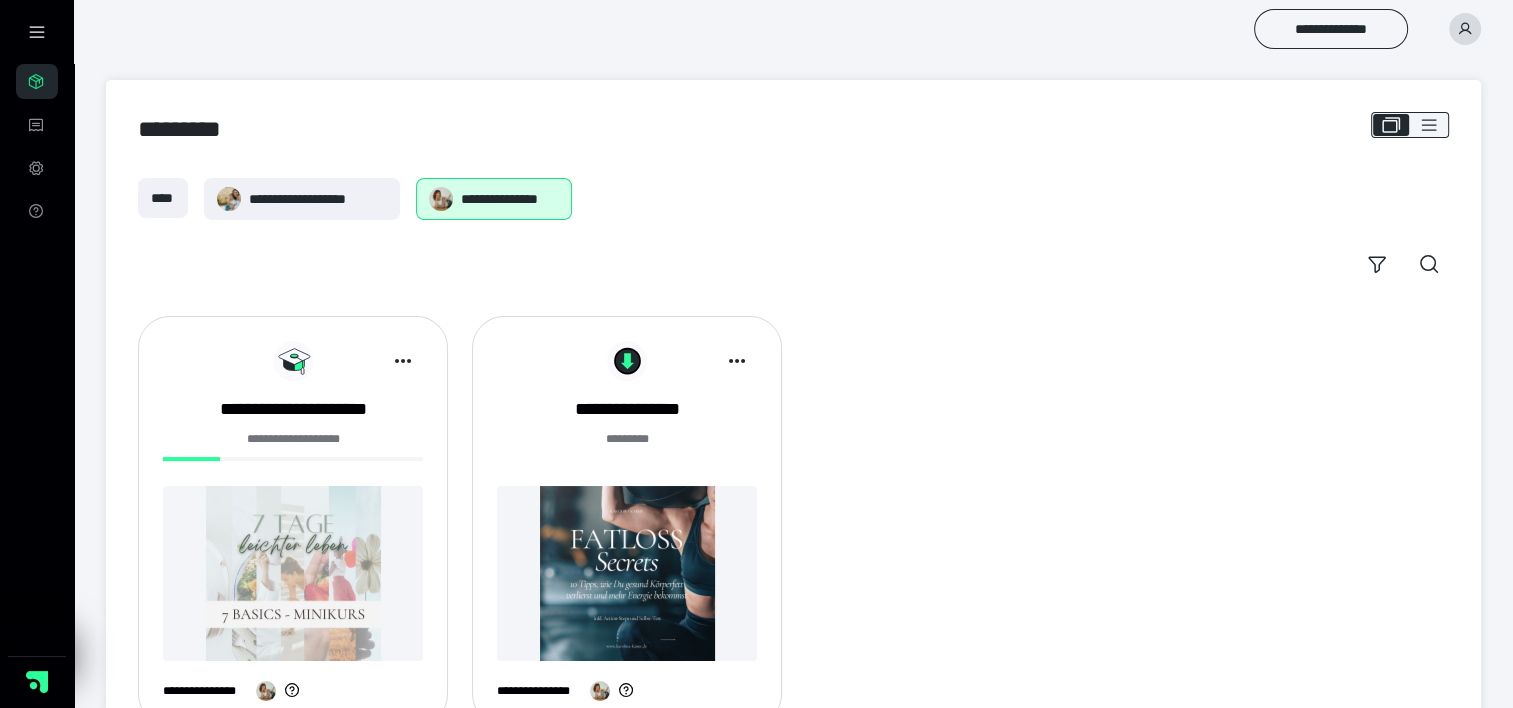 click on "**********" at bounding box center [293, 439] 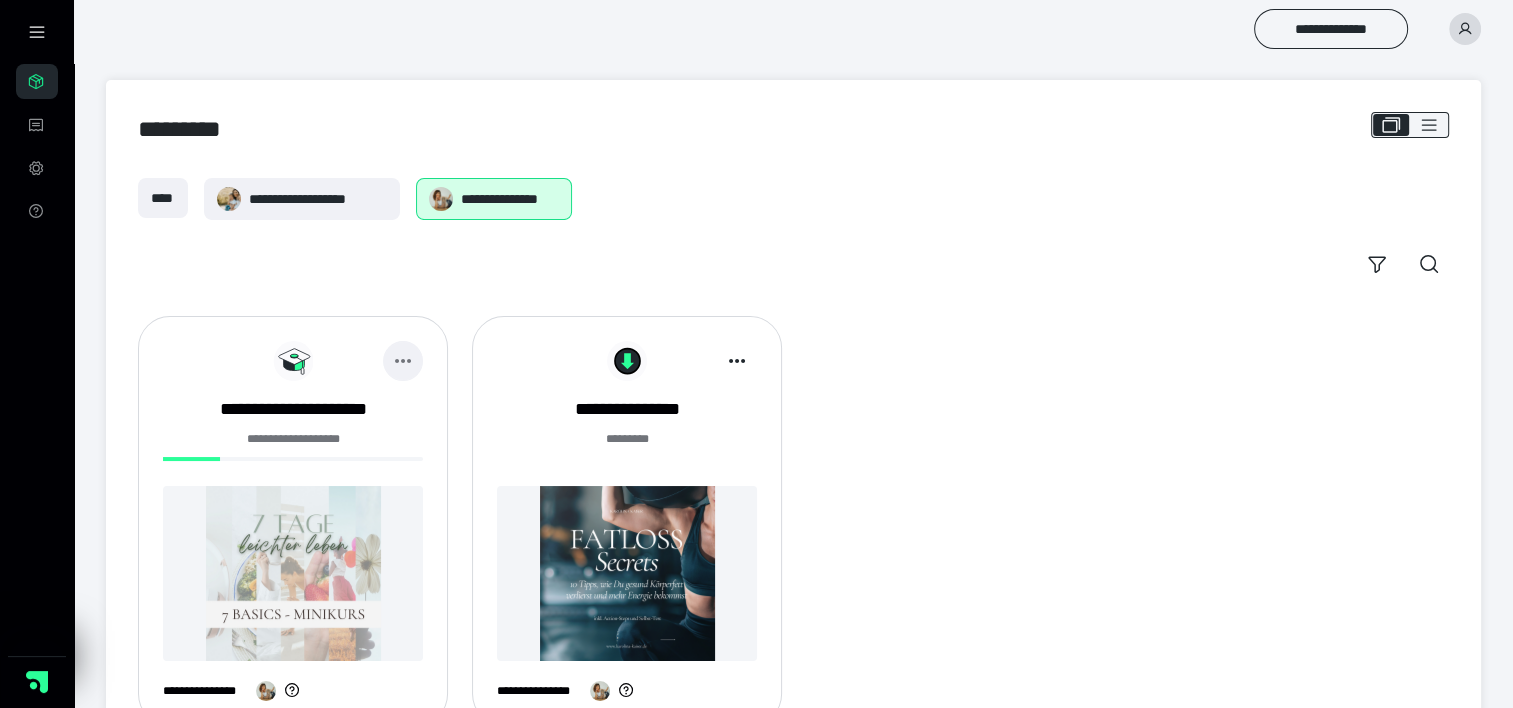 click 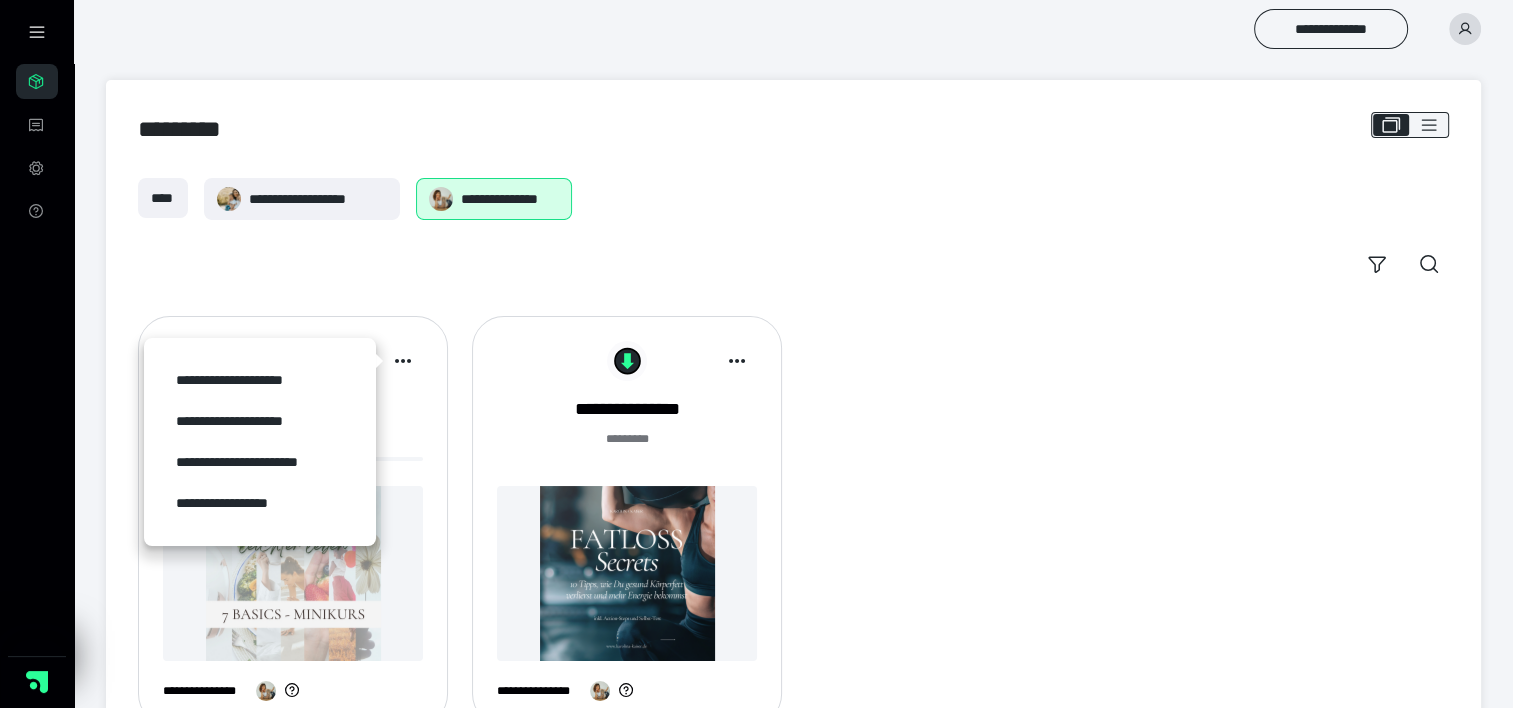 click at bounding box center [293, 573] 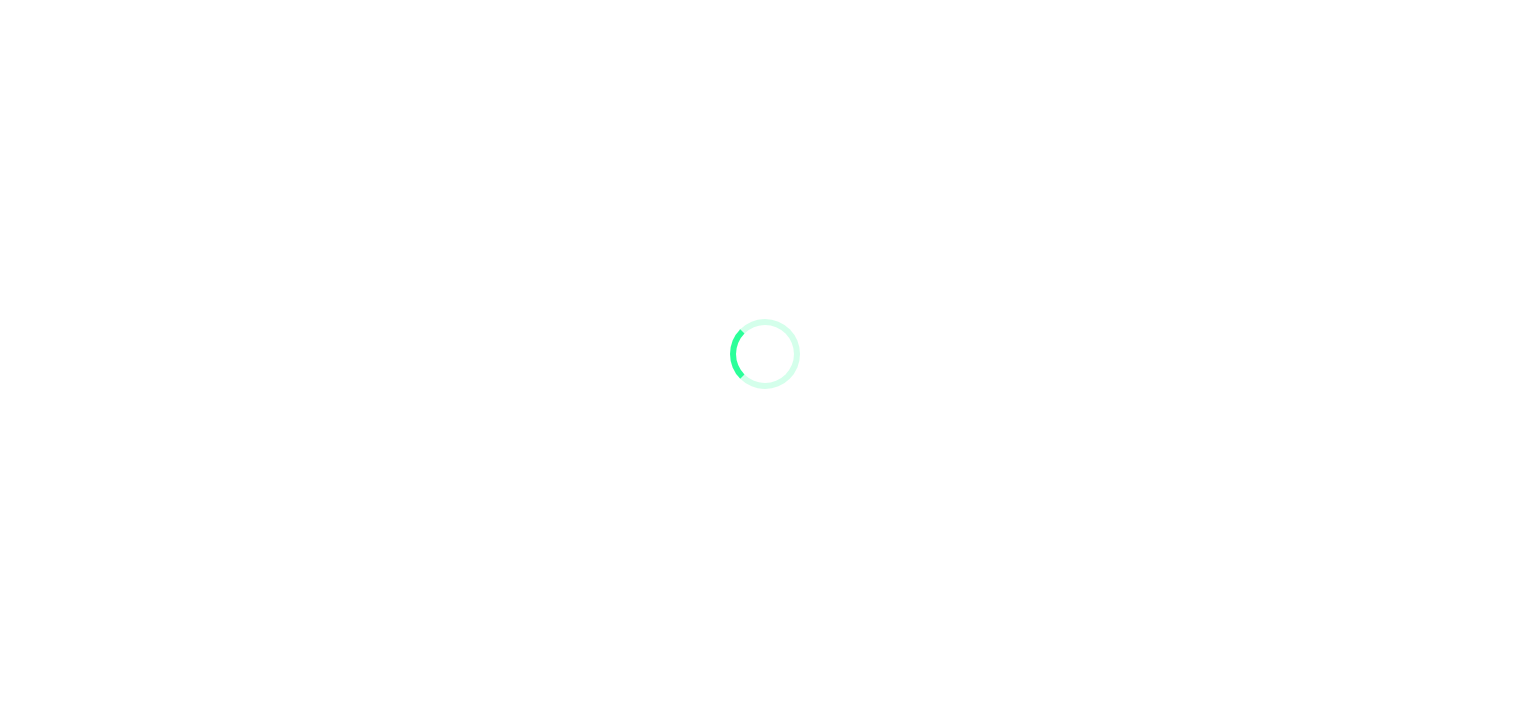 scroll, scrollTop: 0, scrollLeft: 0, axis: both 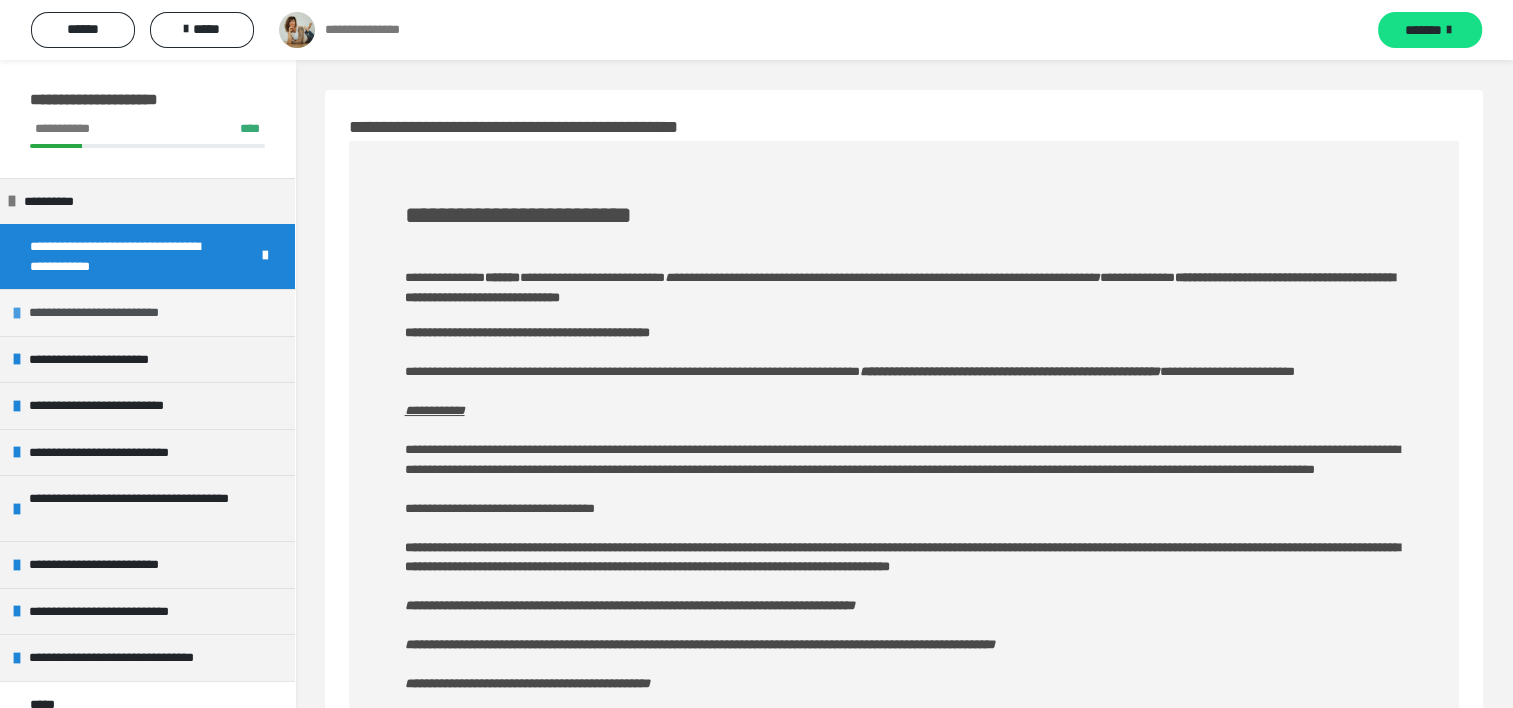 click on "**********" at bounding box center [128, 313] 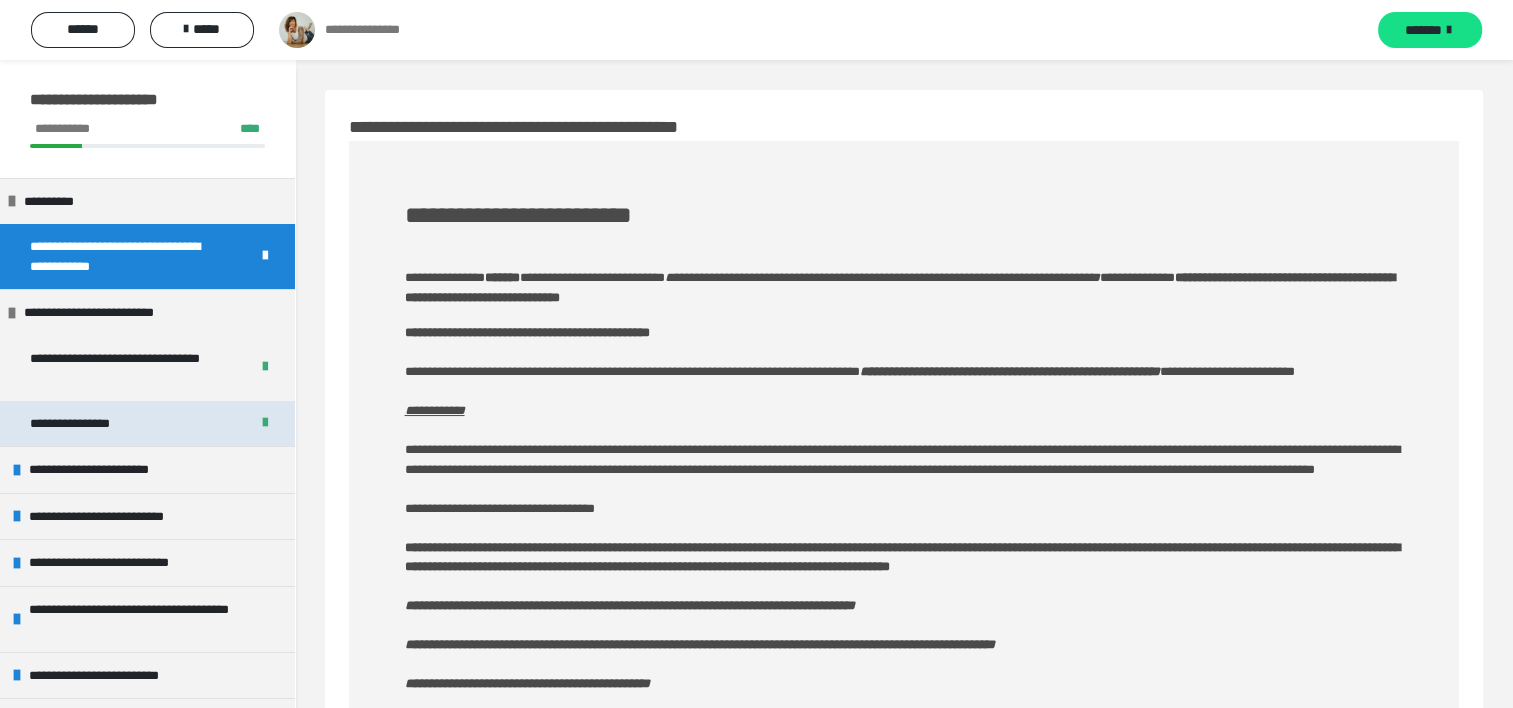 click on "**********" at bounding box center (85, 424) 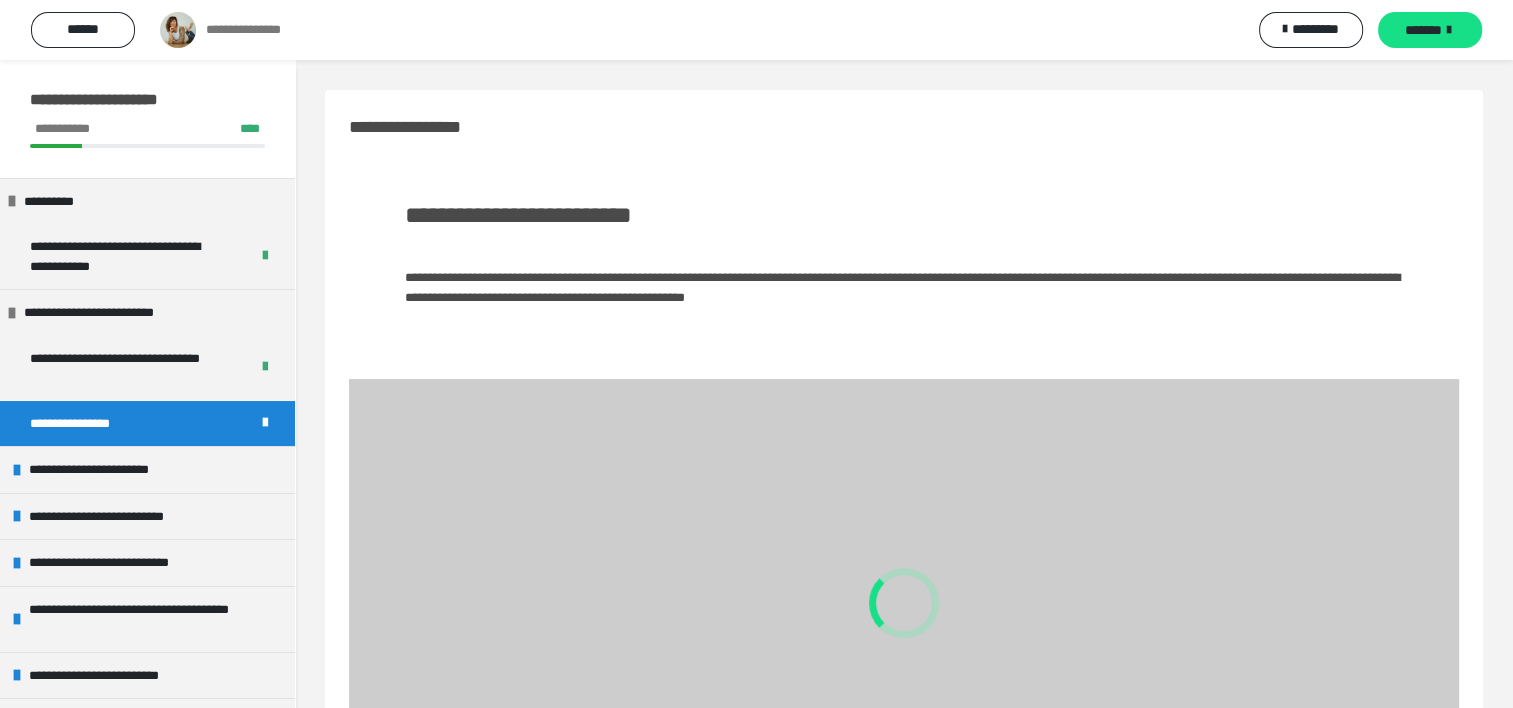 click on "**********" at bounding box center (85, 424) 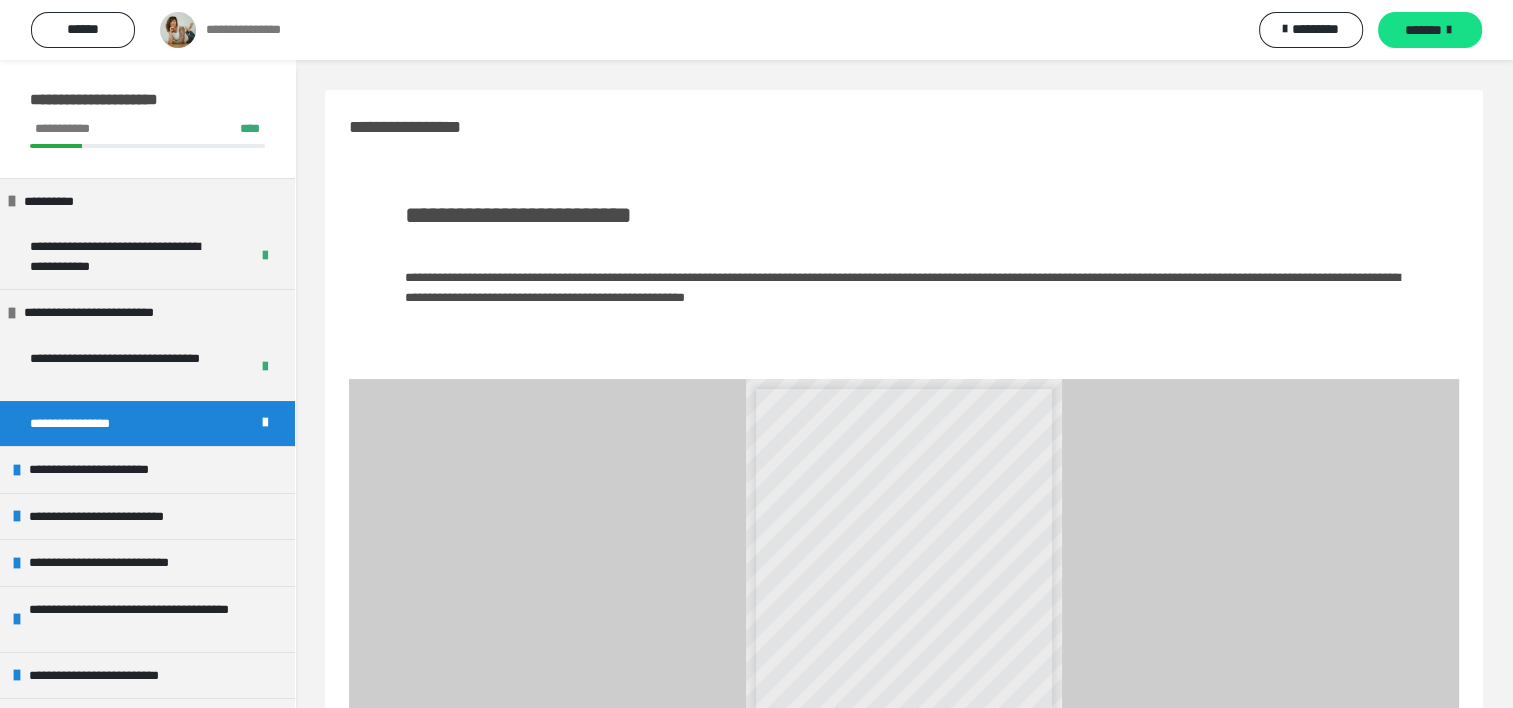 scroll, scrollTop: 224, scrollLeft: 0, axis: vertical 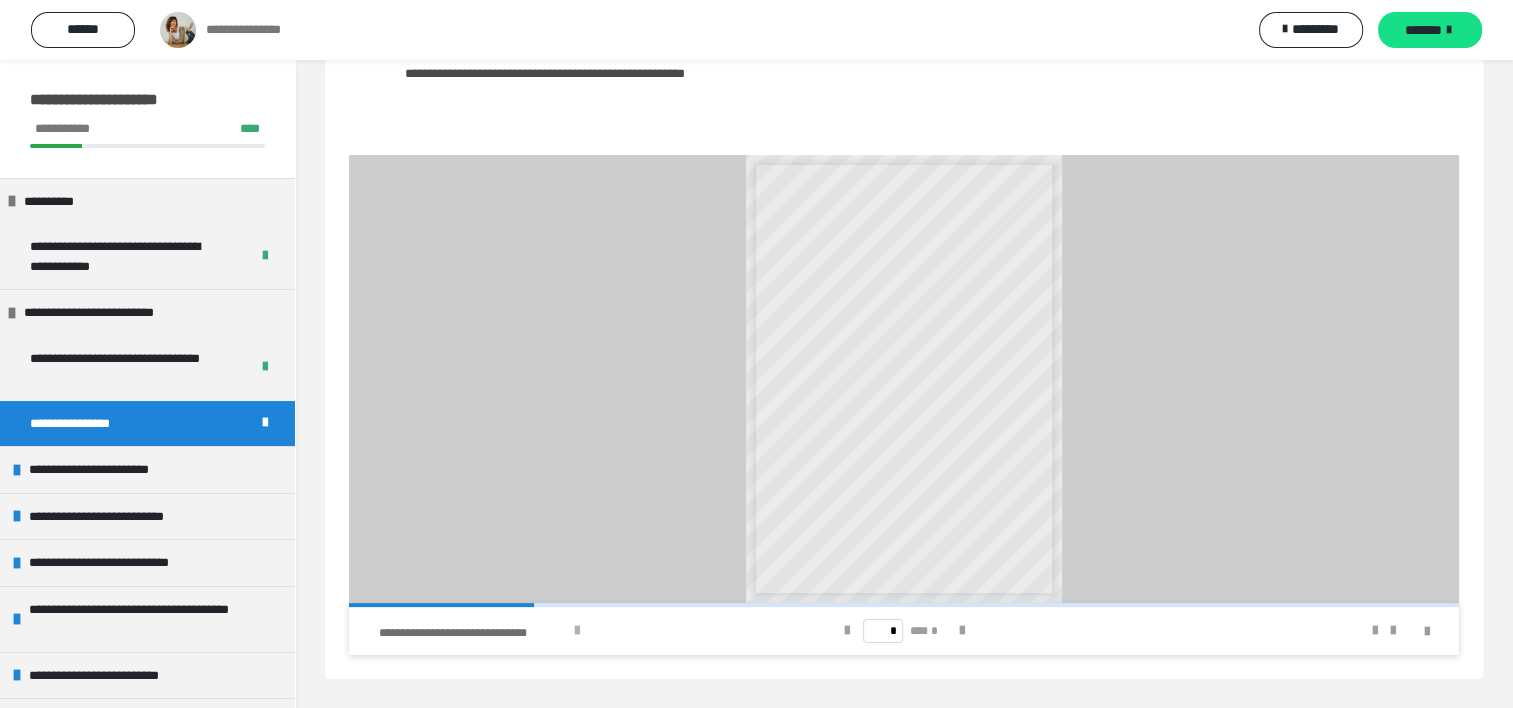 click at bounding box center [577, 631] 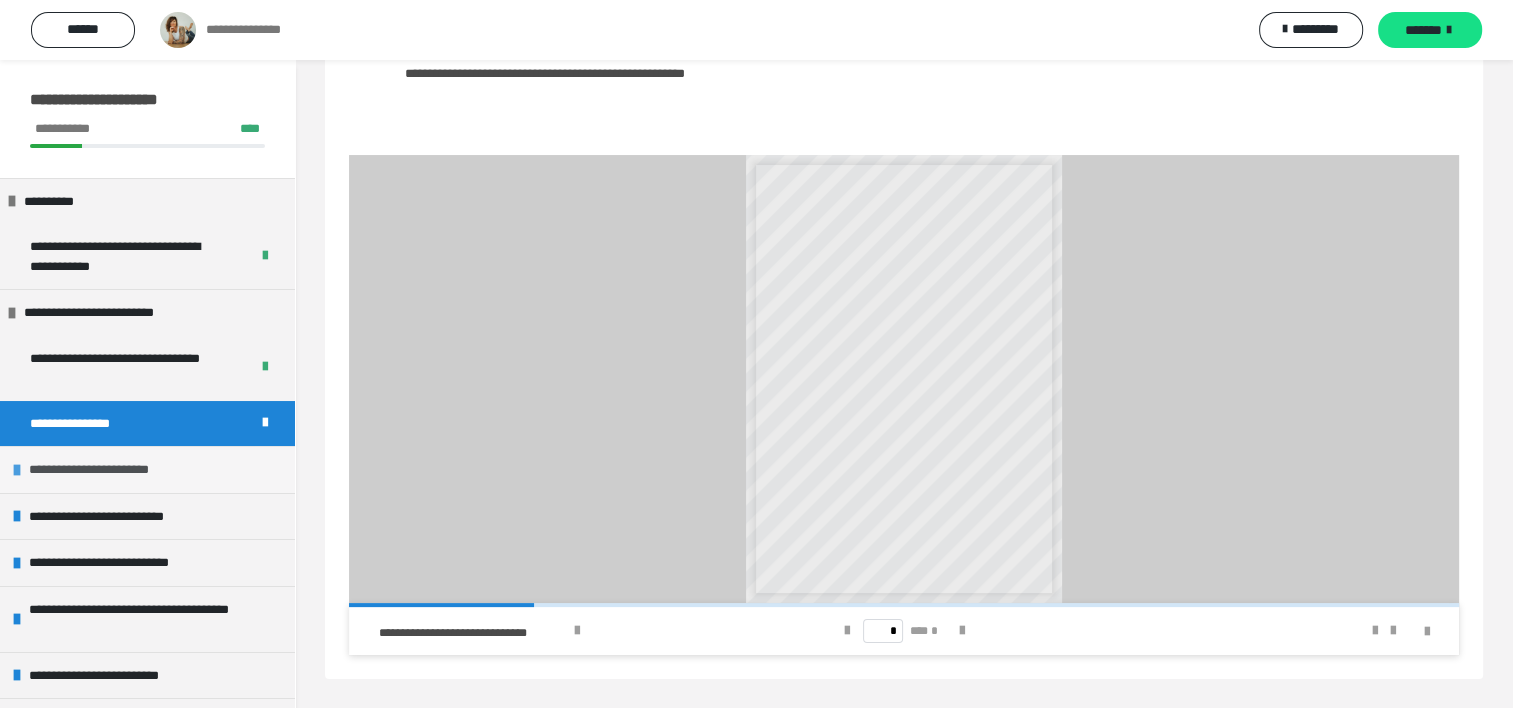 click on "**********" at bounding box center [114, 470] 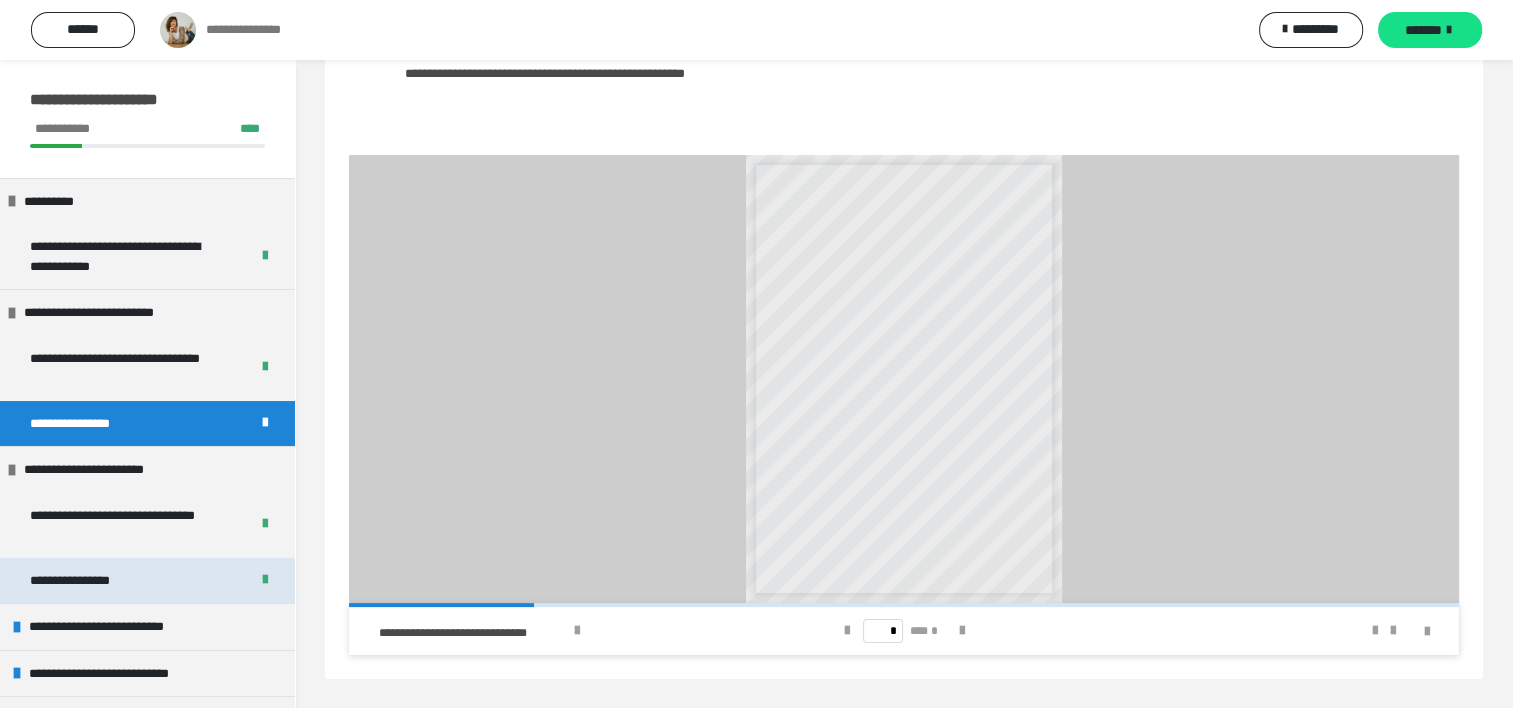 click on "**********" at bounding box center (87, 581) 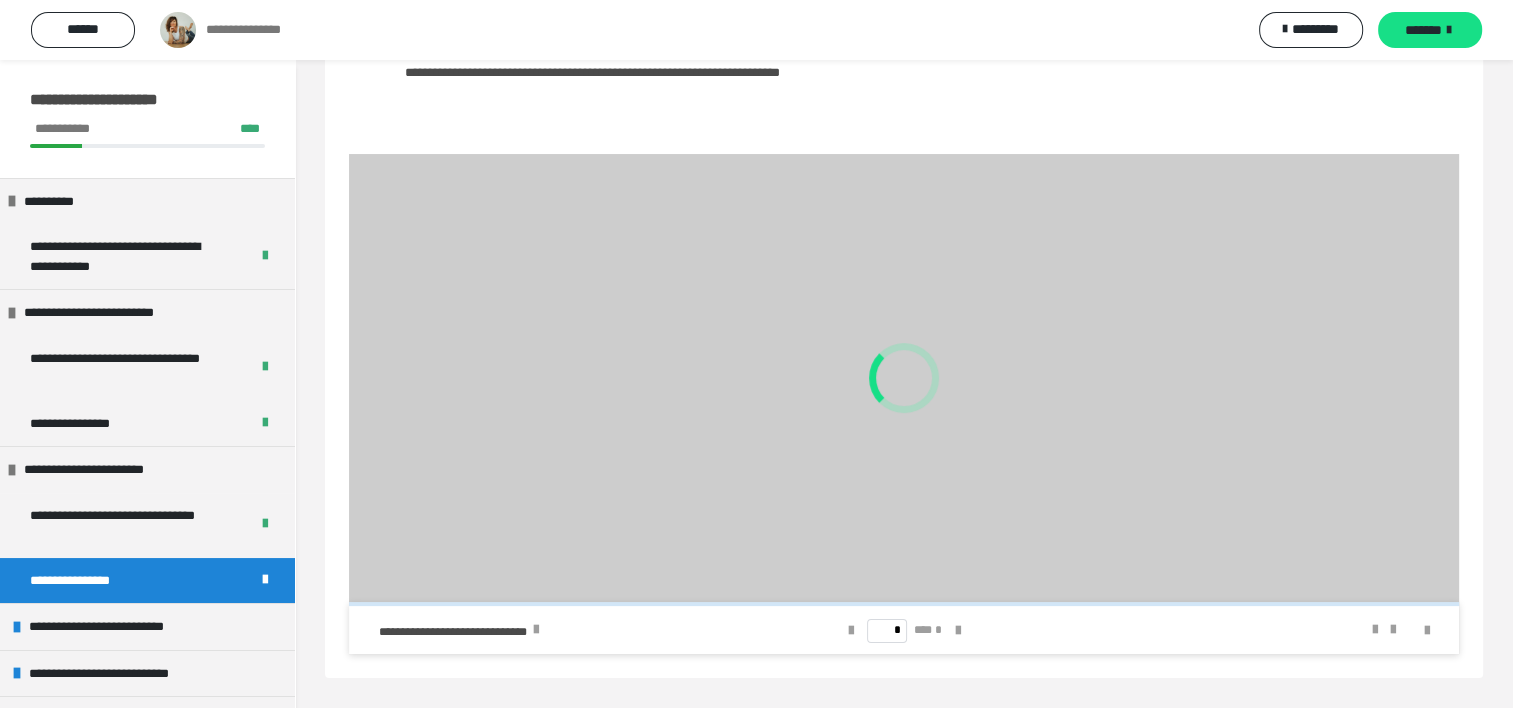 scroll, scrollTop: 204, scrollLeft: 0, axis: vertical 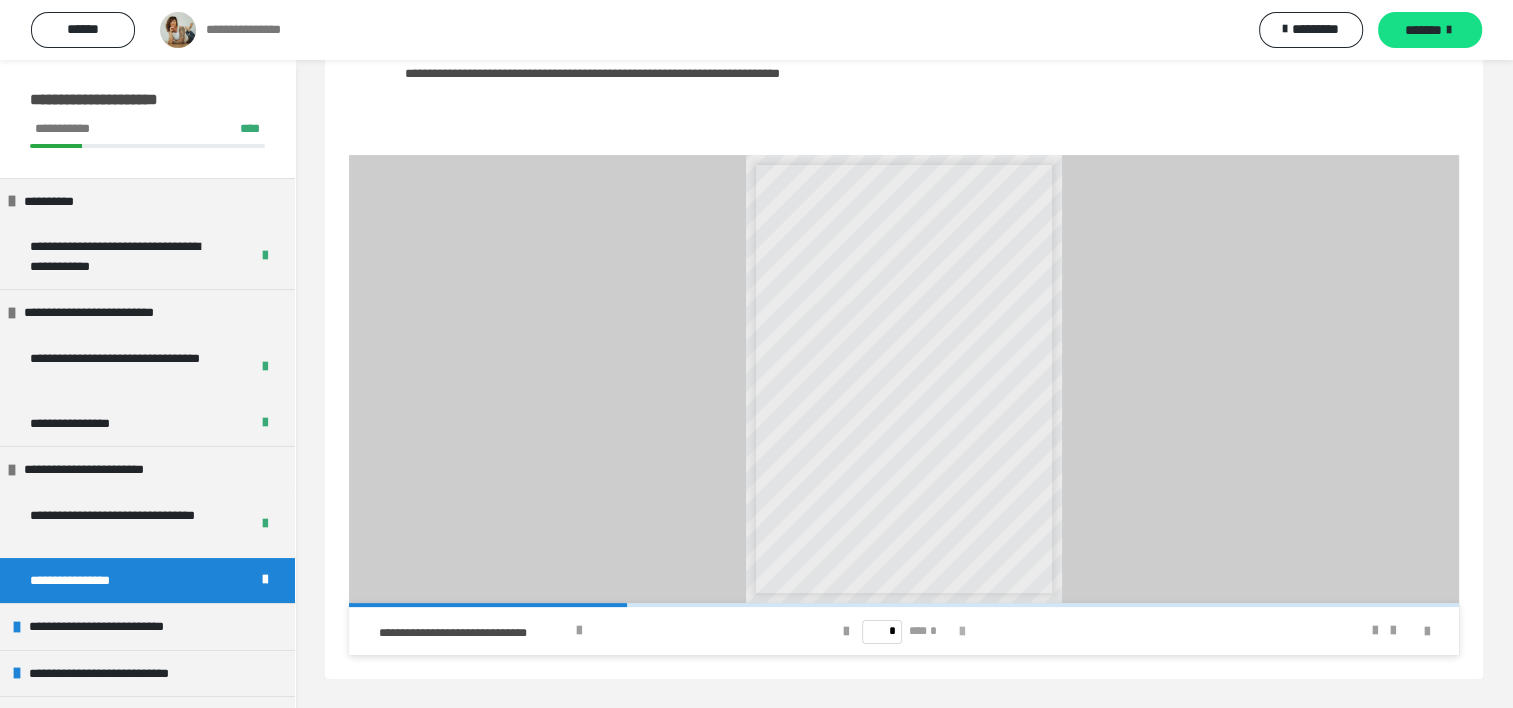 click at bounding box center (962, 632) 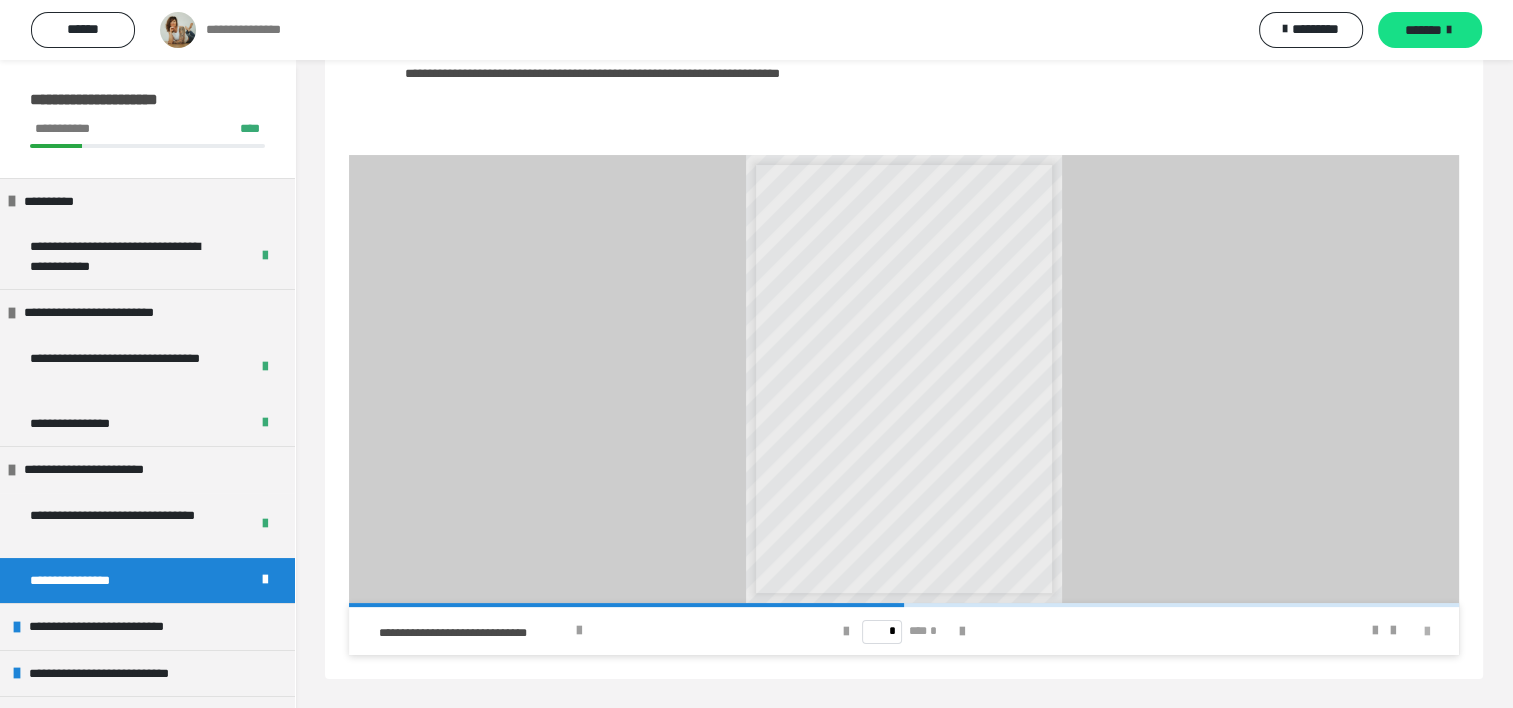 click at bounding box center (1427, 632) 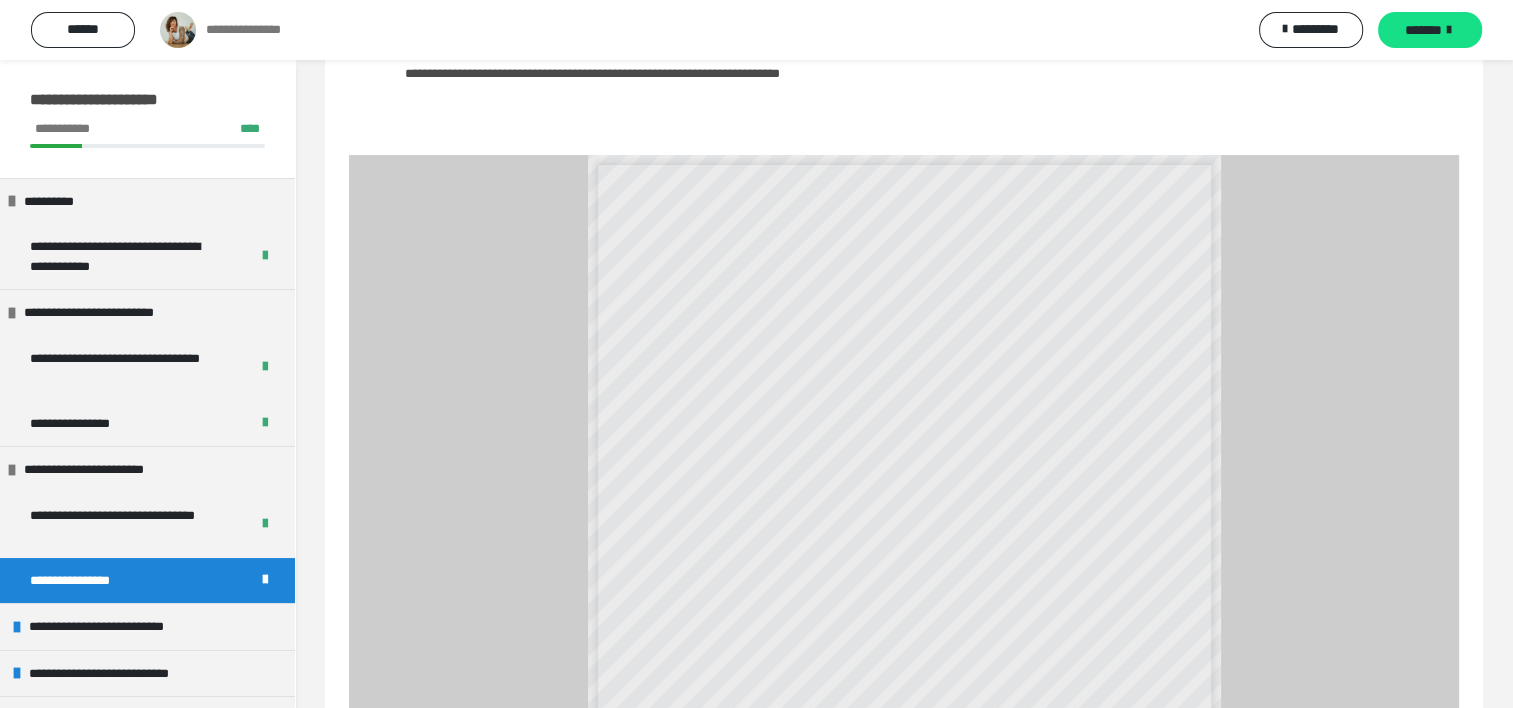 scroll, scrollTop: 60, scrollLeft: 0, axis: vertical 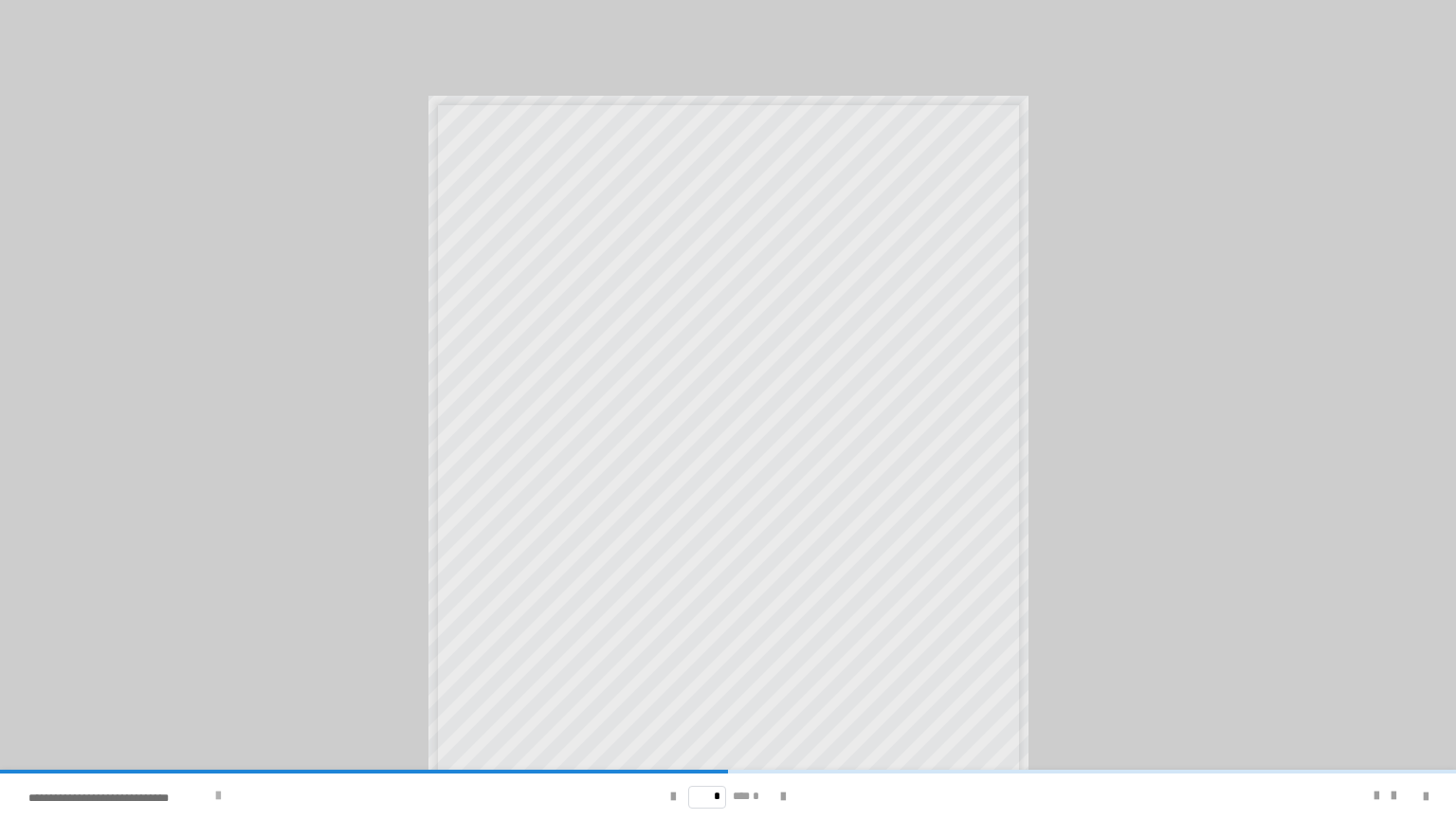click on "**********" at bounding box center (289, 796) 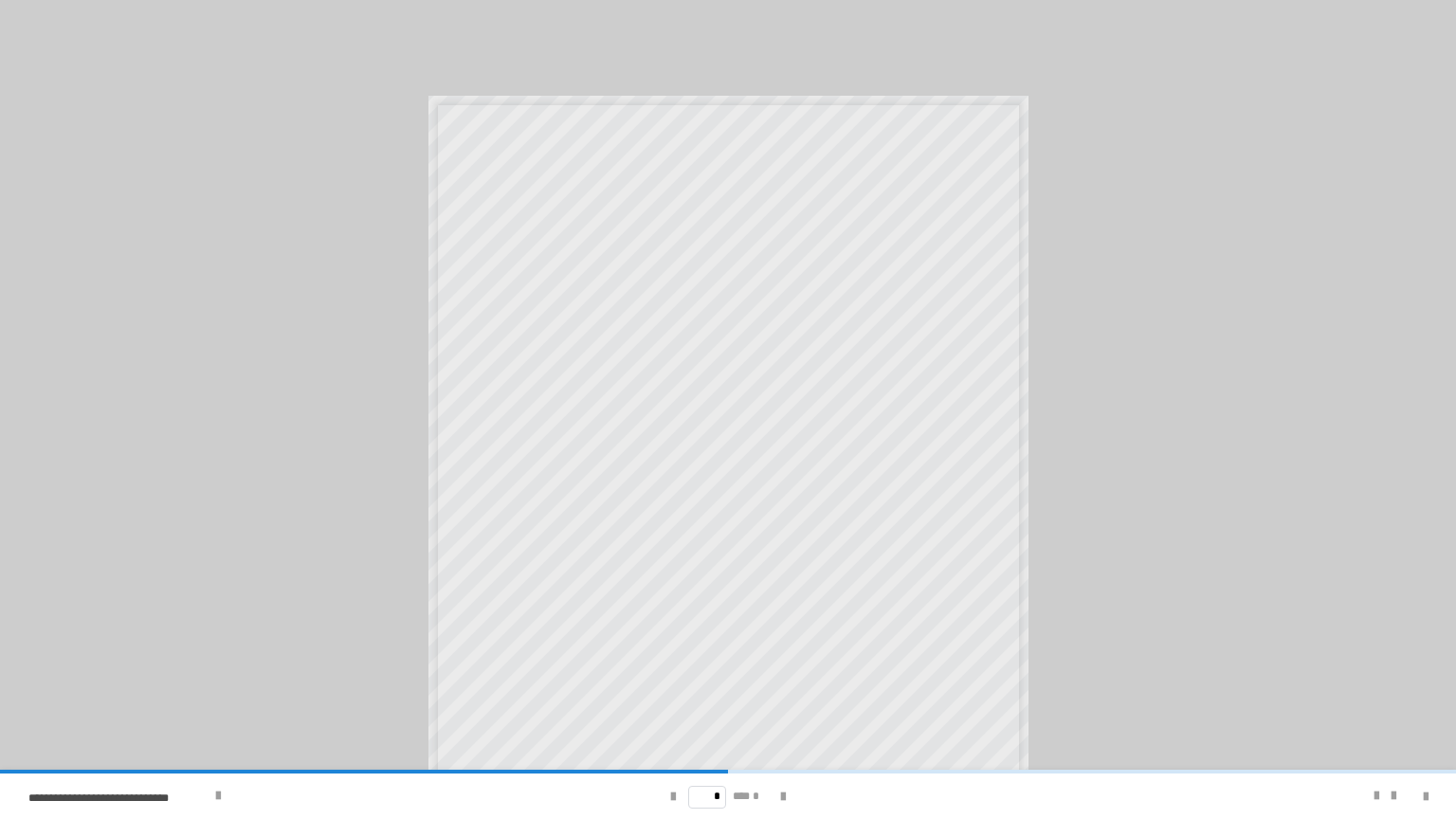 click on "* *** *" at bounding box center (728, 796) 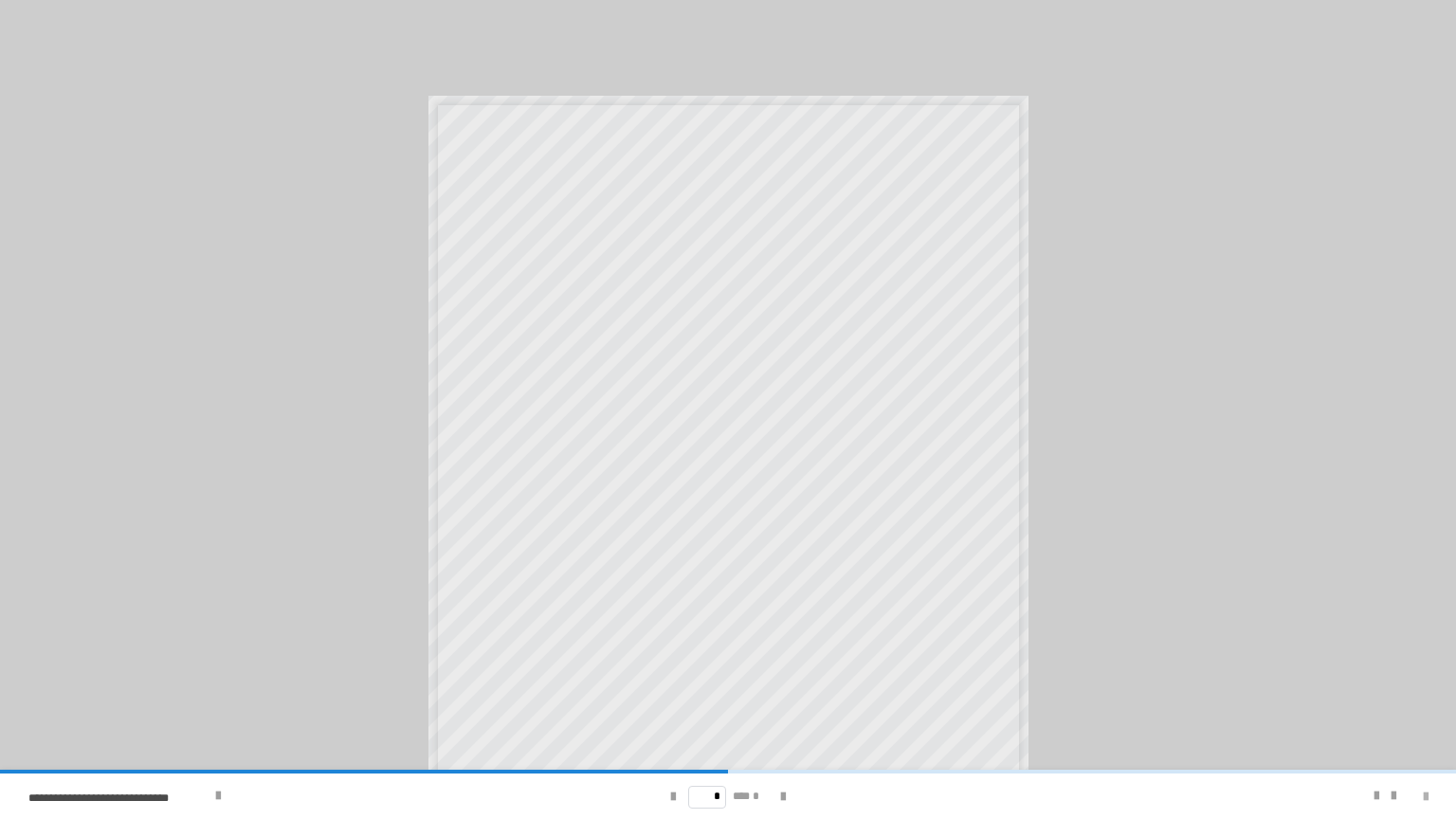 click at bounding box center [1426, 797] 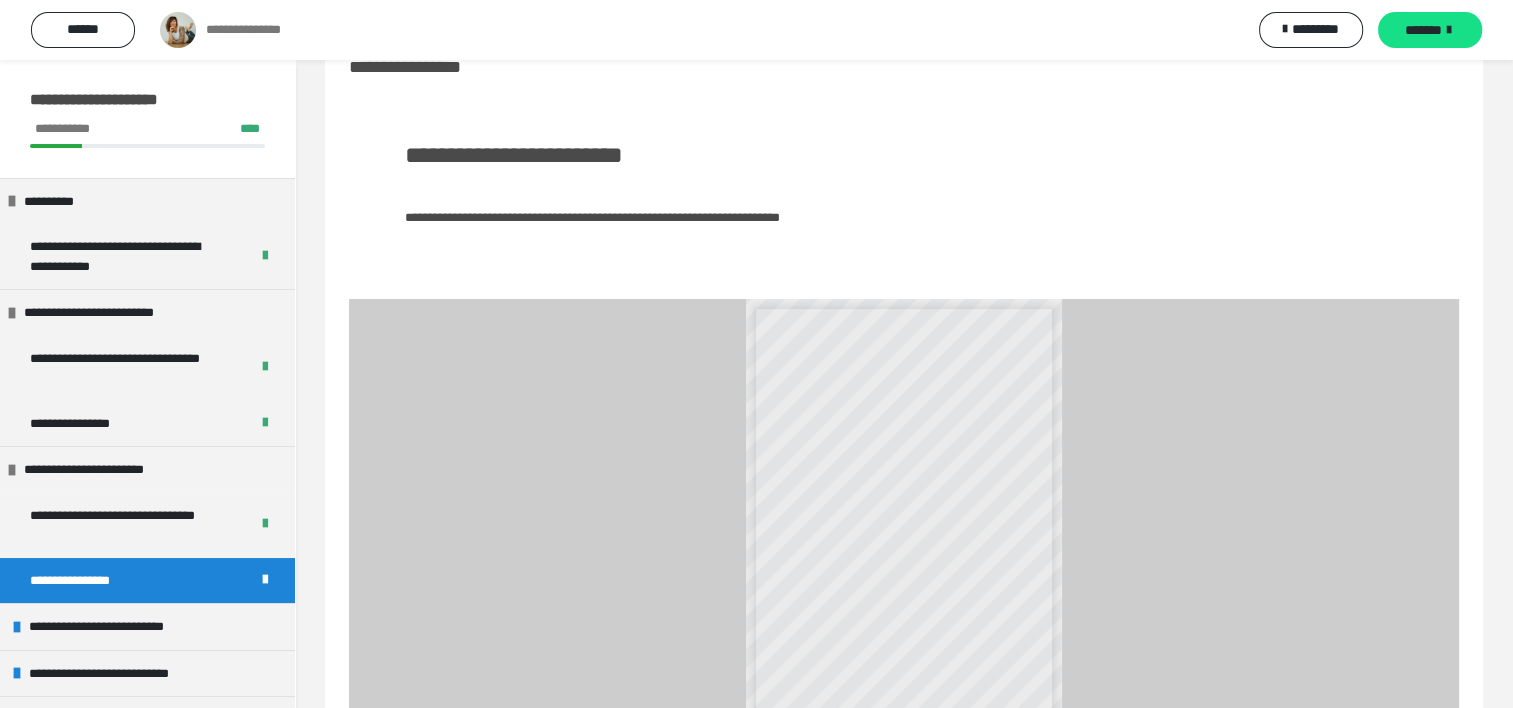 click on "**********" at bounding box center [87, 581] 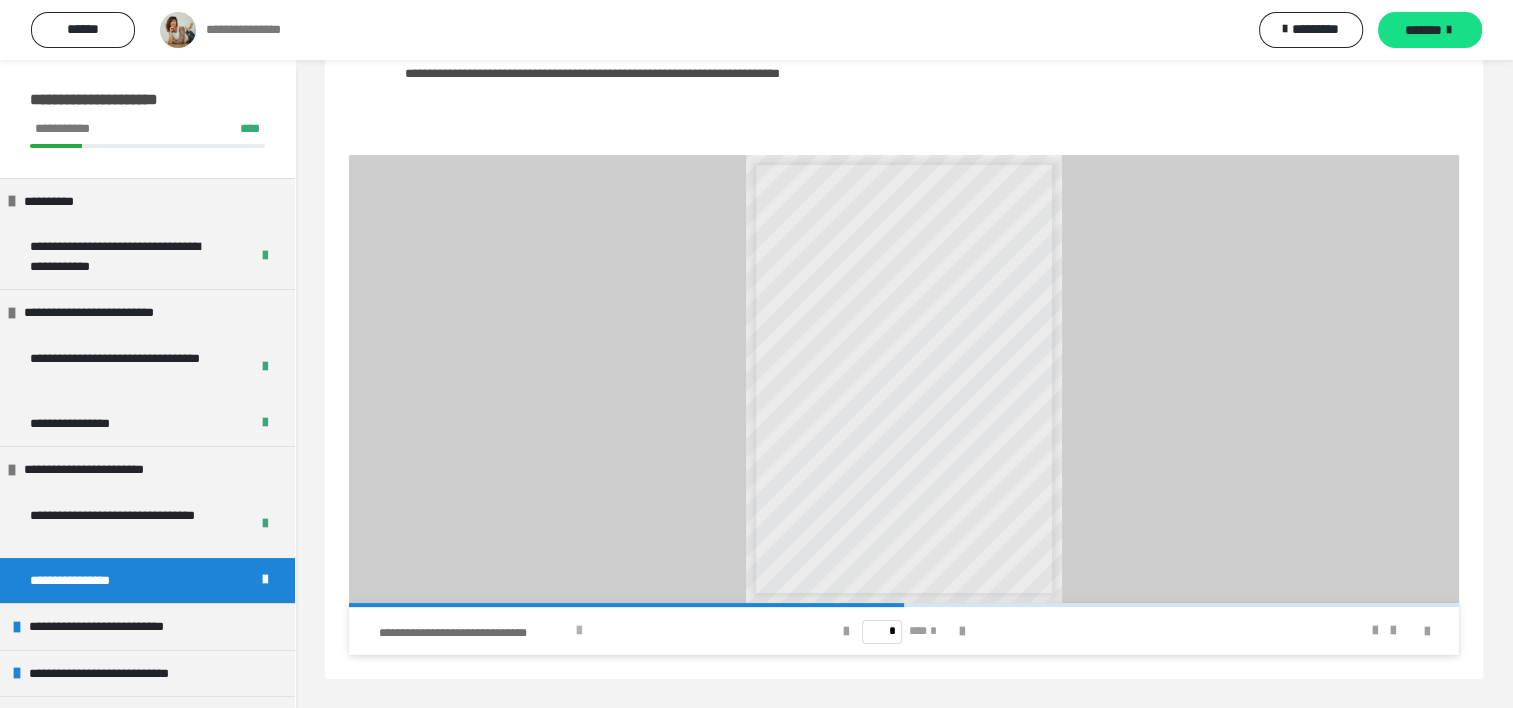 click at bounding box center [579, 631] 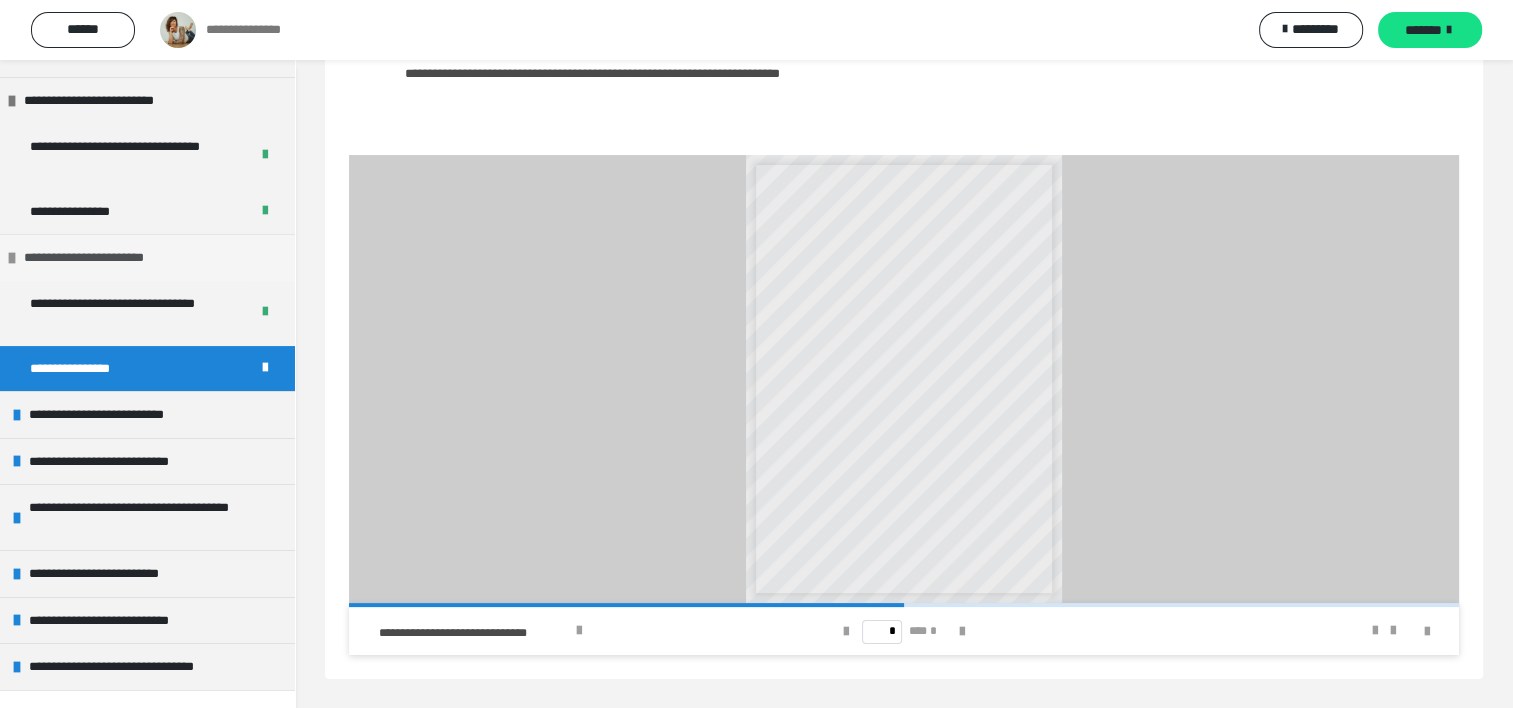 scroll, scrollTop: 218, scrollLeft: 0, axis: vertical 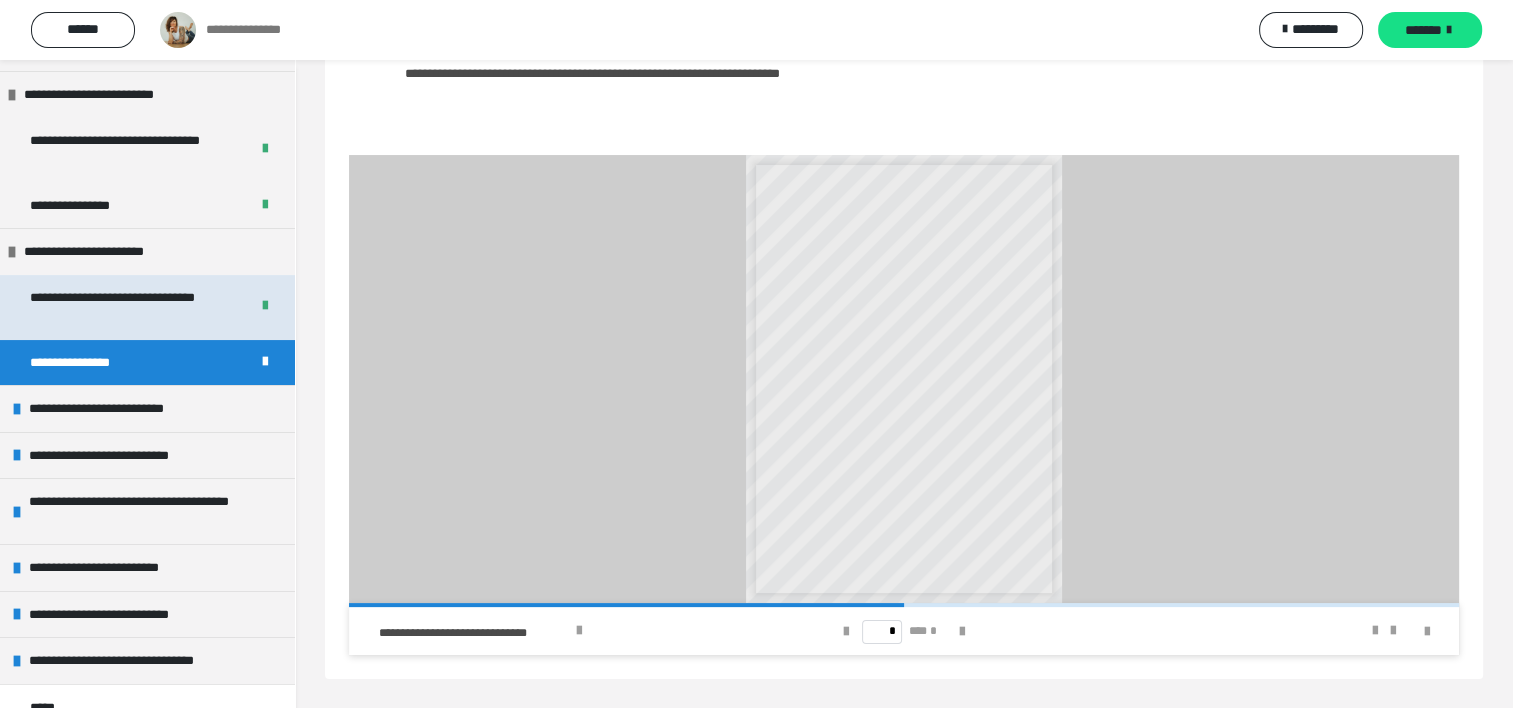 click on "**********" at bounding box center (124, 307) 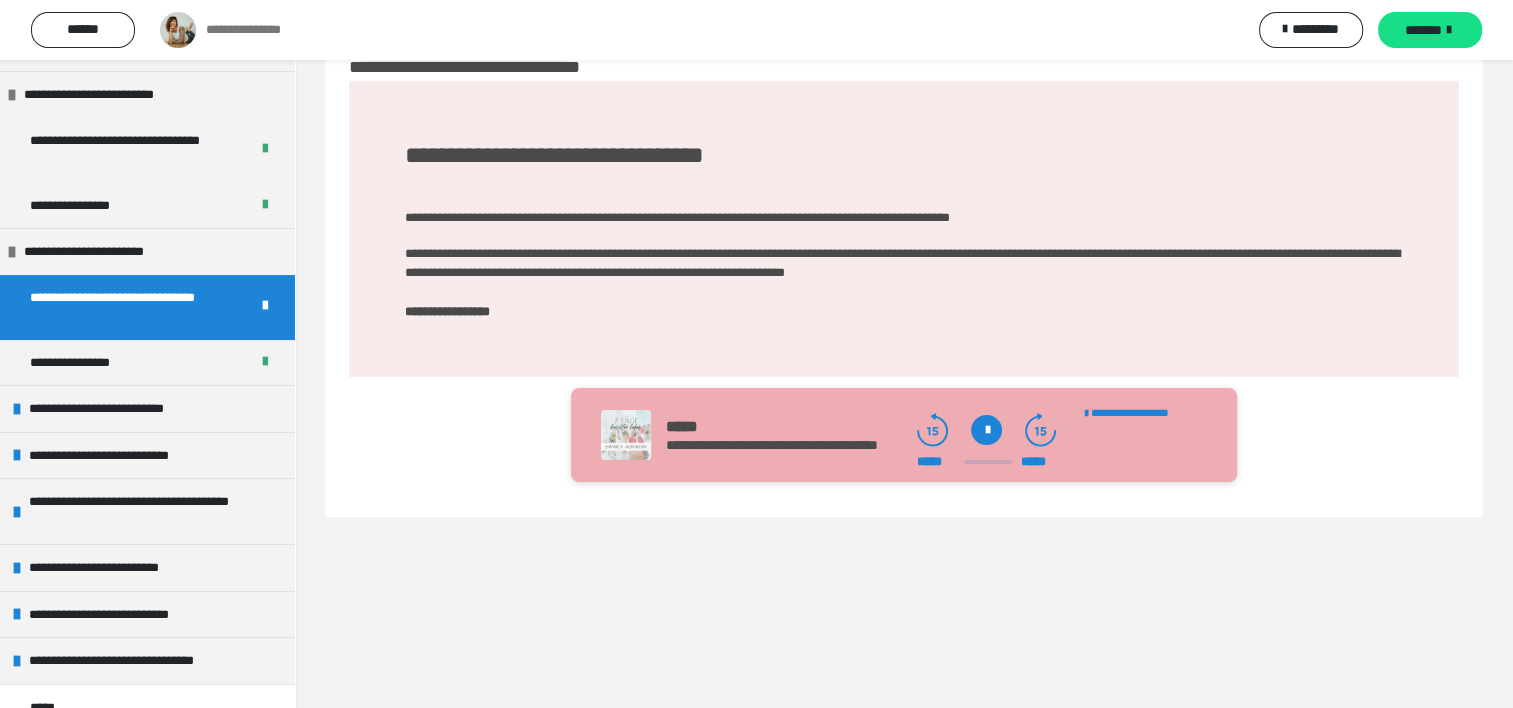 scroll, scrollTop: 60, scrollLeft: 0, axis: vertical 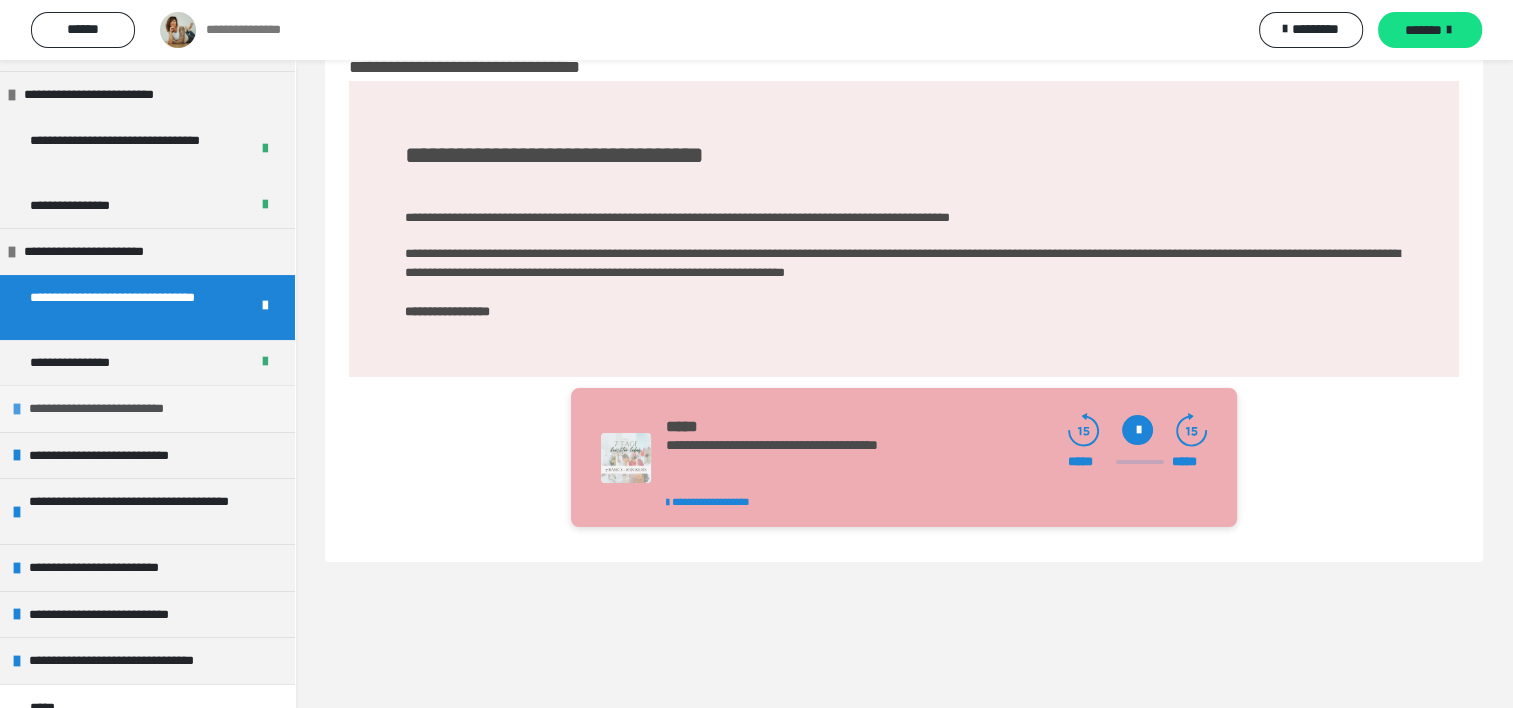 click on "**********" at bounding box center (132, 409) 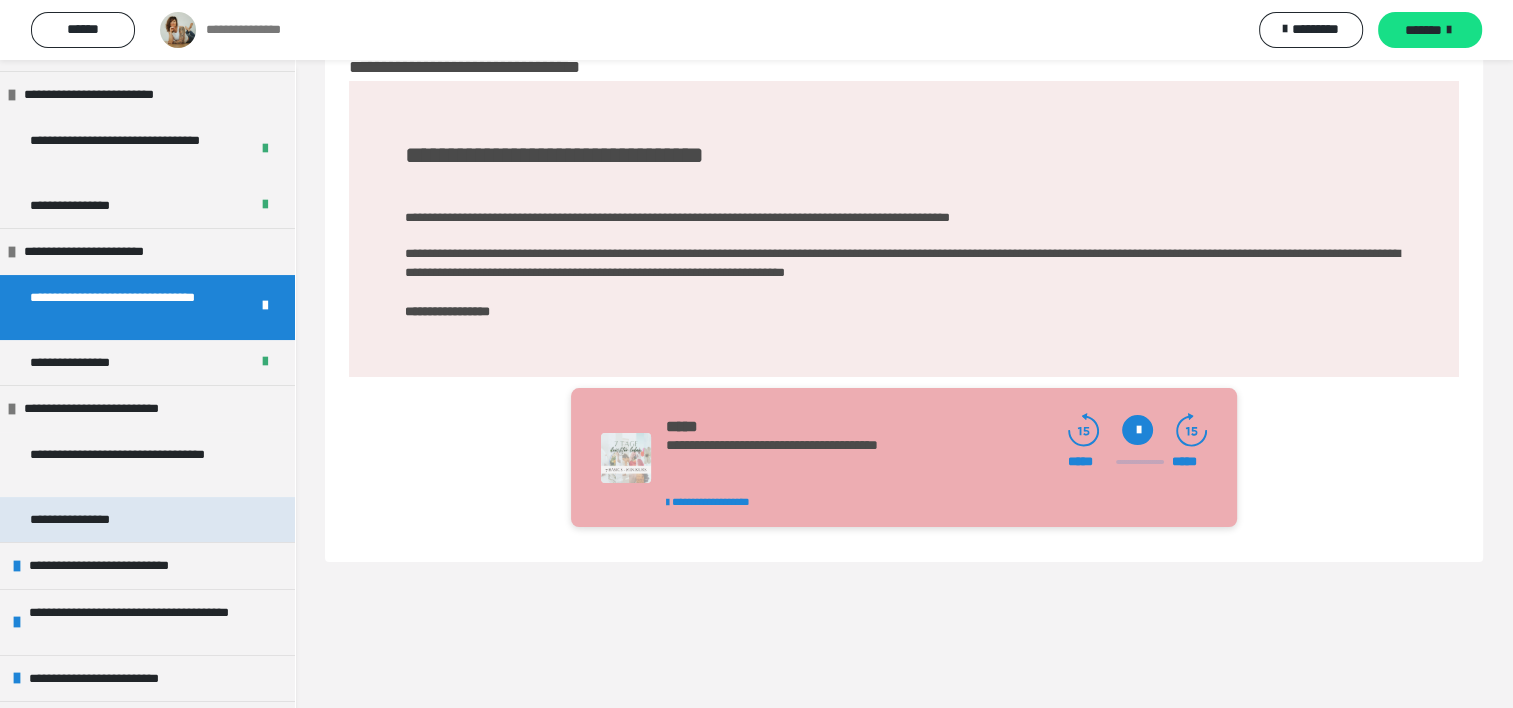 click on "**********" at bounding box center (87, 520) 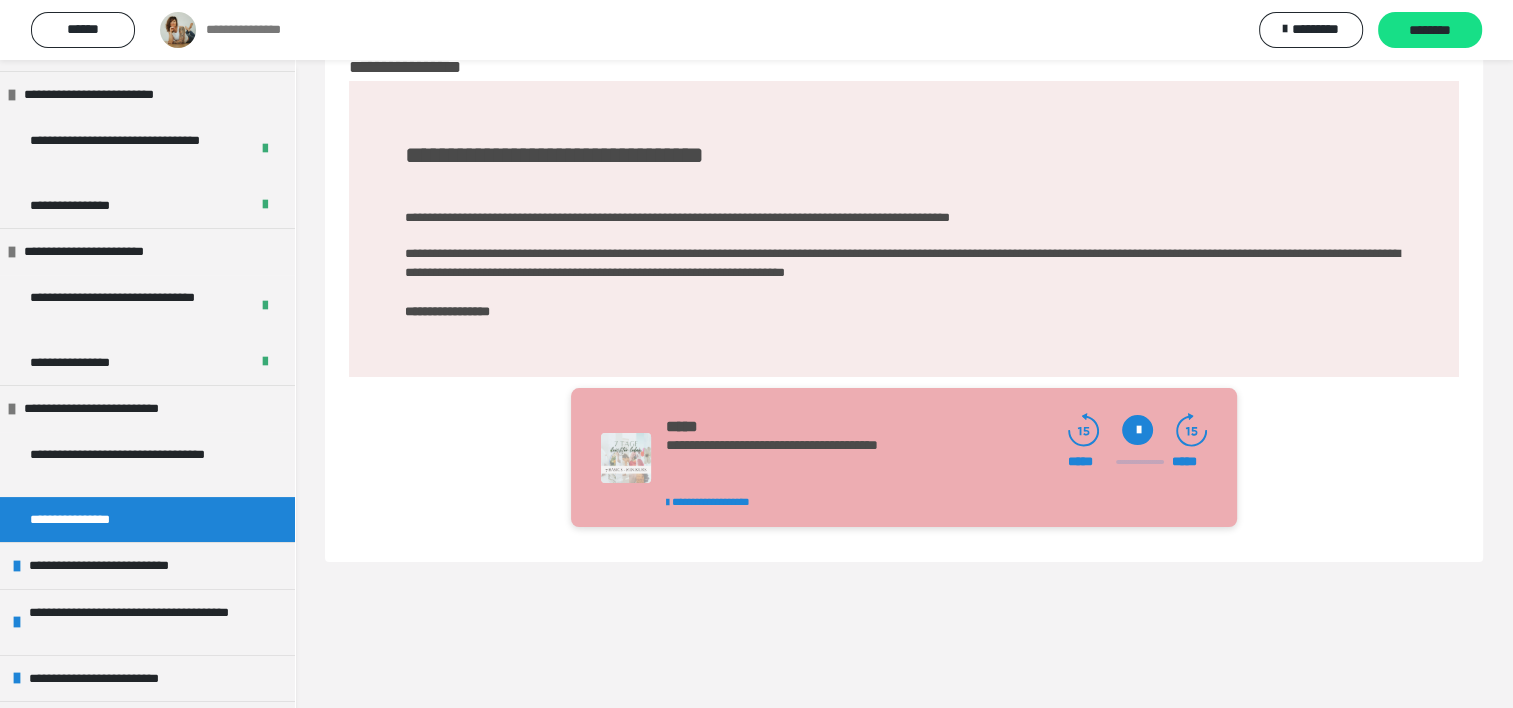 scroll, scrollTop: 204, scrollLeft: 0, axis: vertical 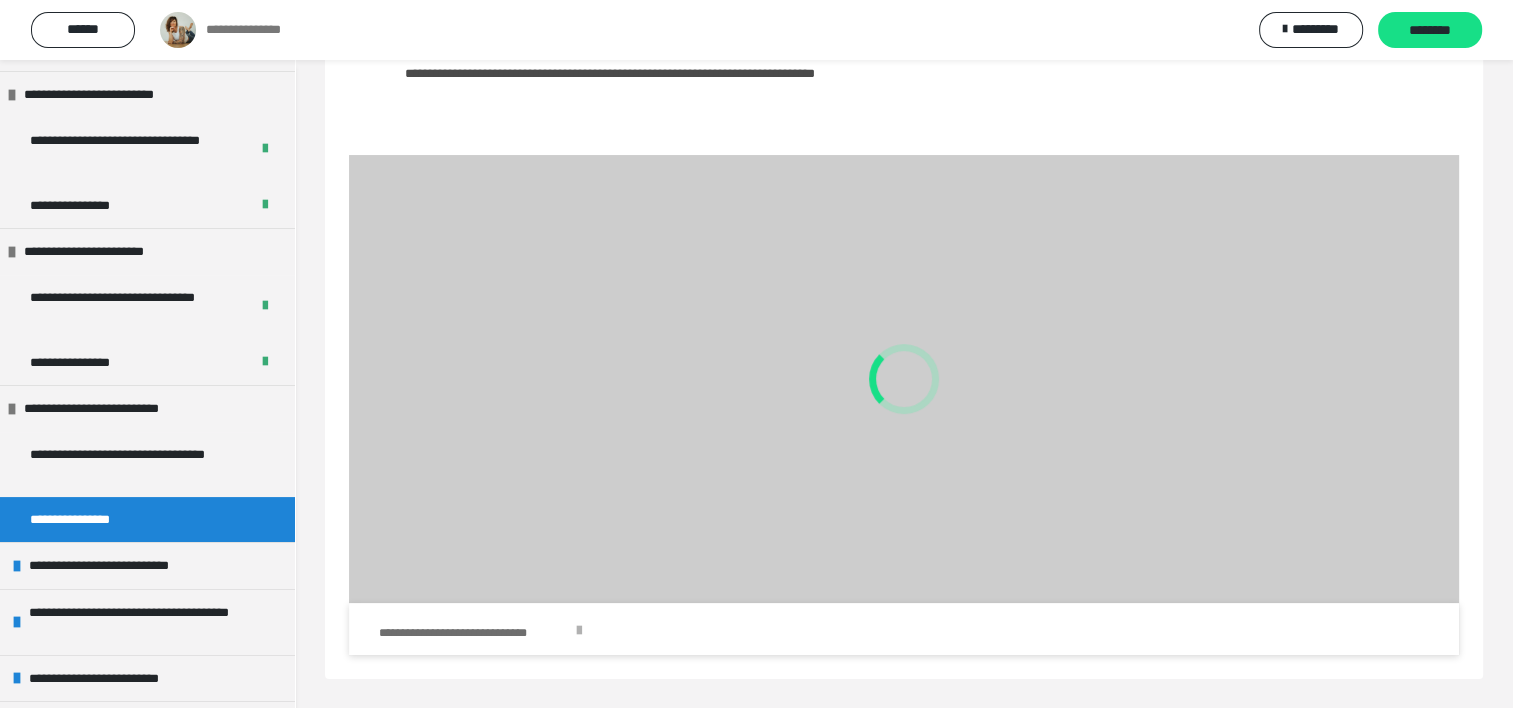 click at bounding box center [579, 631] 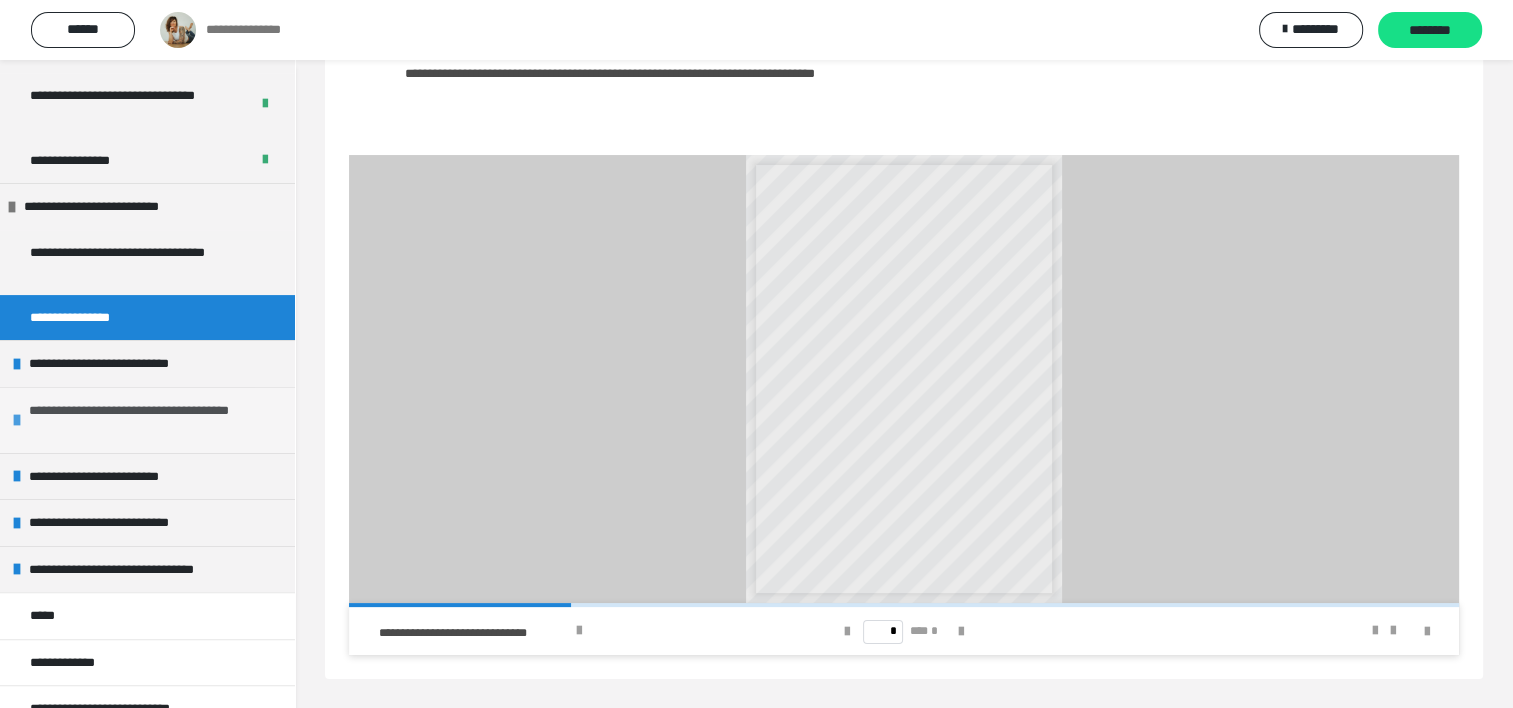 scroll, scrollTop: 424, scrollLeft: 0, axis: vertical 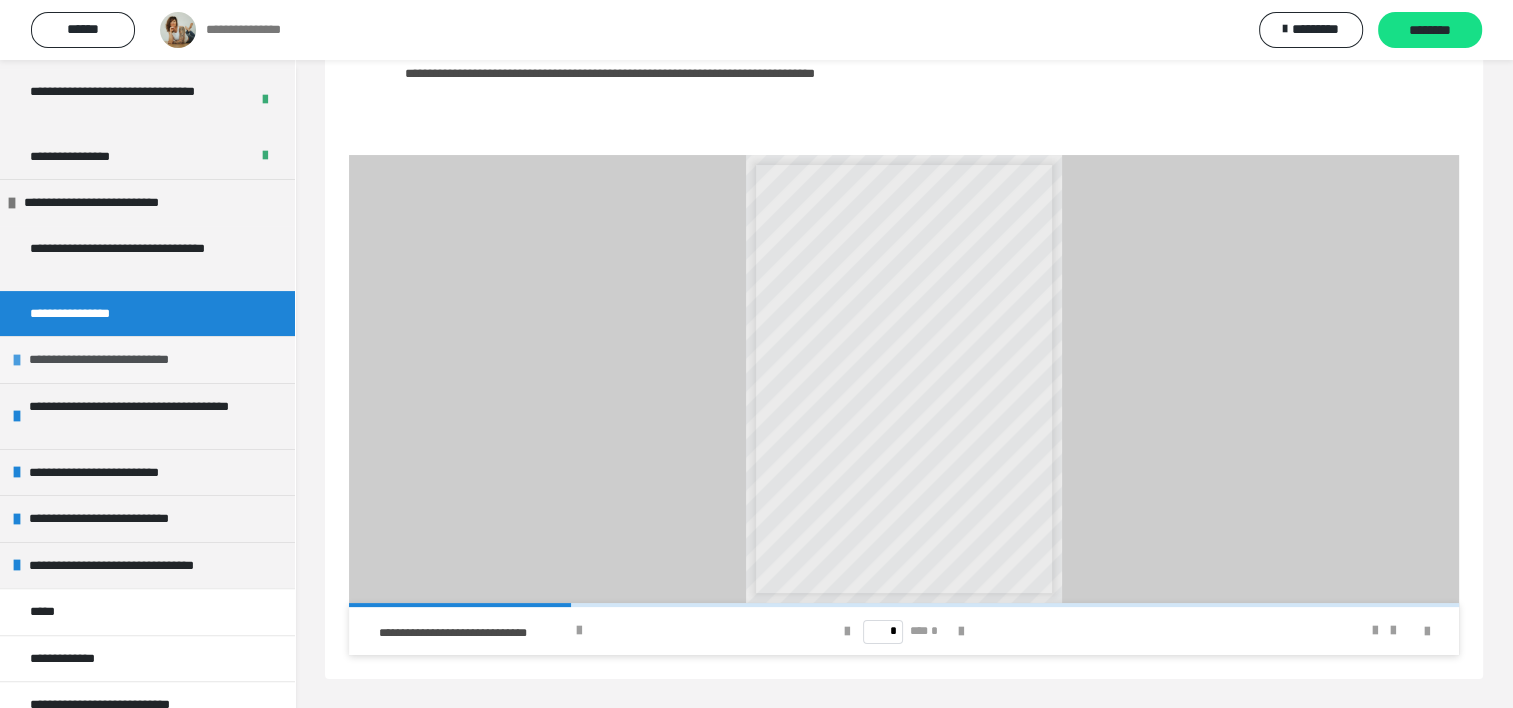 click on "**********" at bounding box center (135, 360) 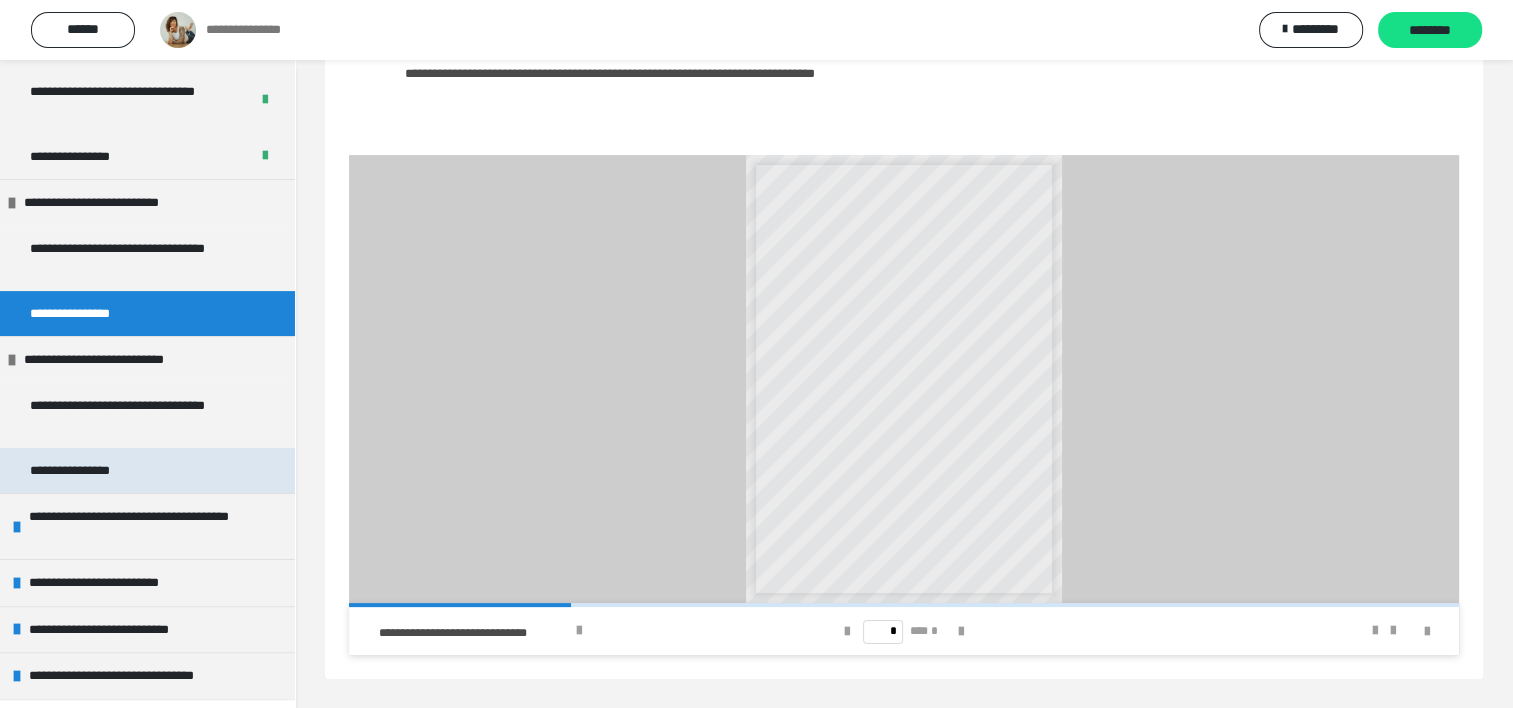 click on "**********" at bounding box center [147, 471] 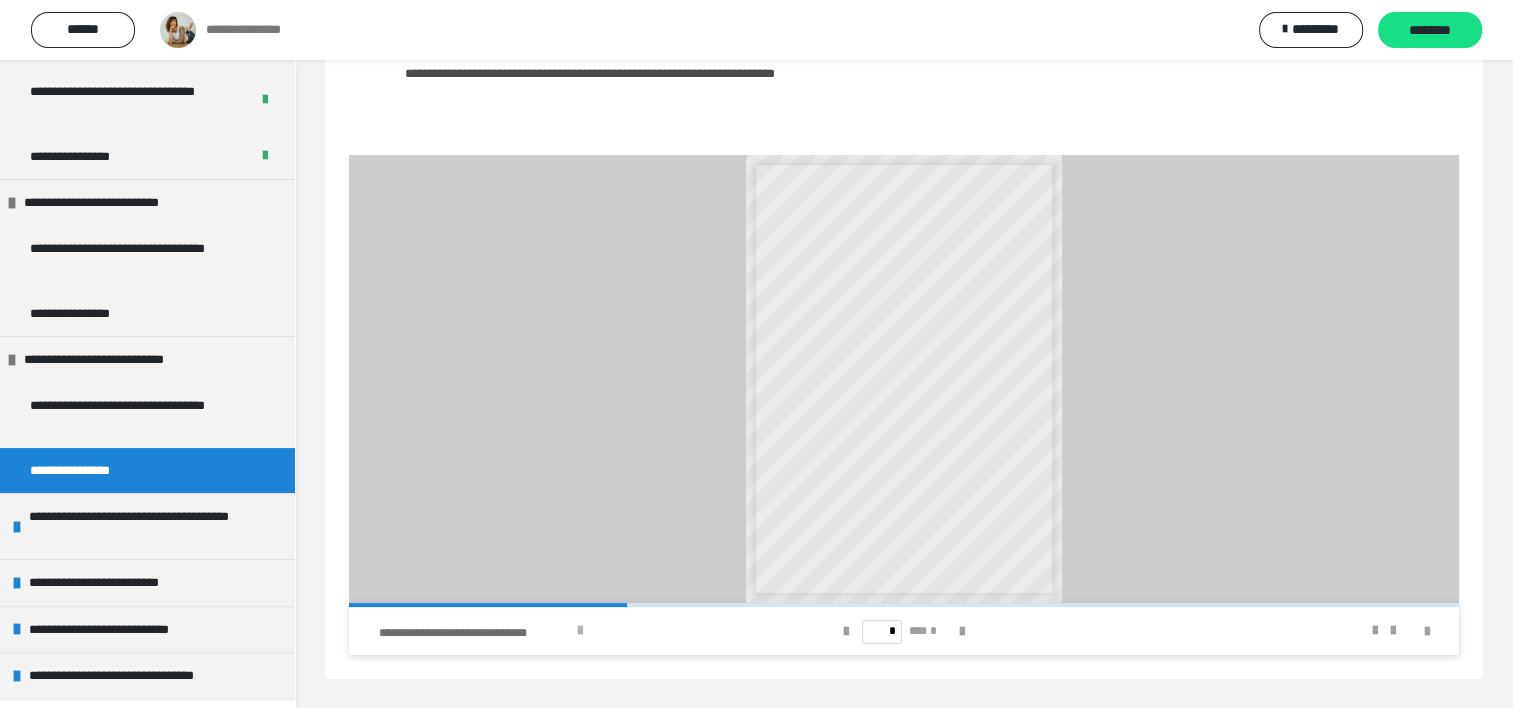 click at bounding box center [580, 631] 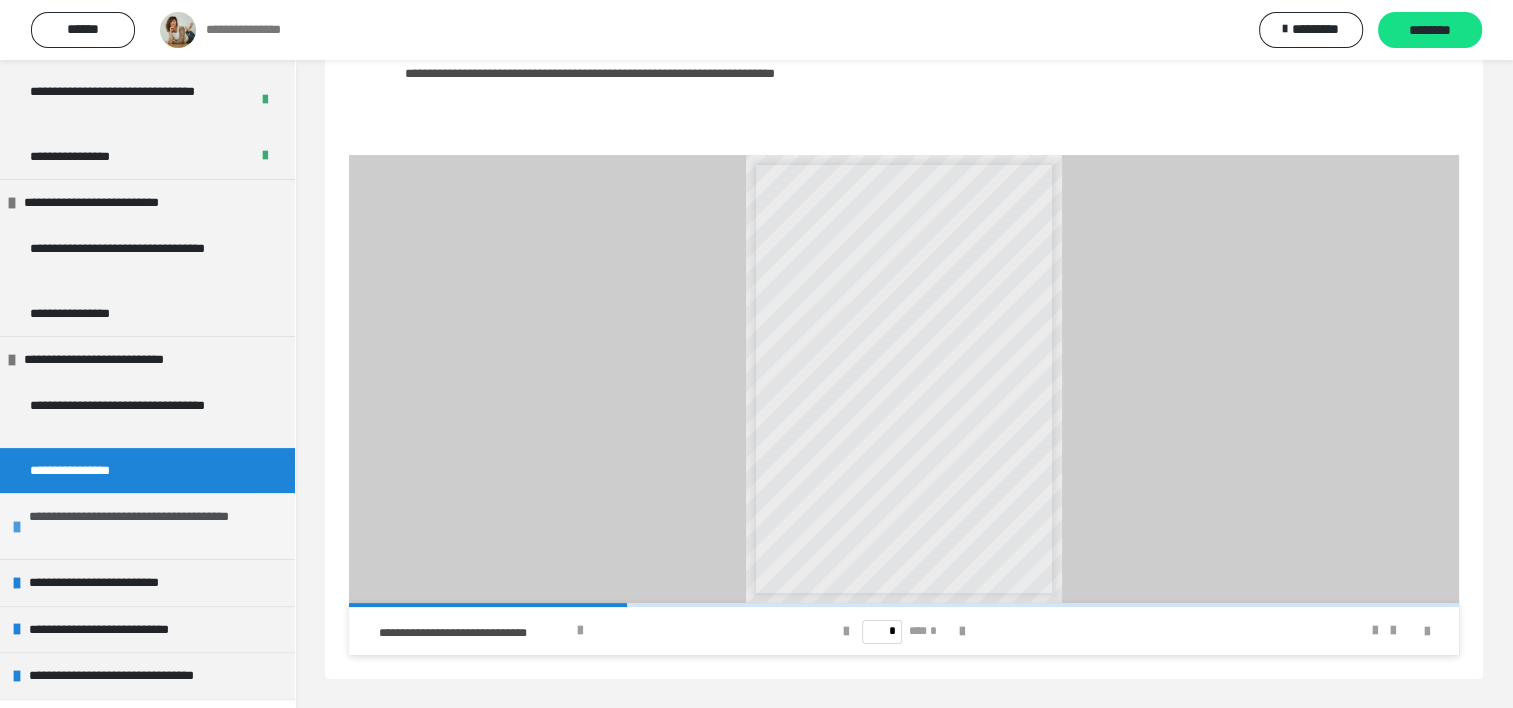 click on "**********" at bounding box center (149, 526) 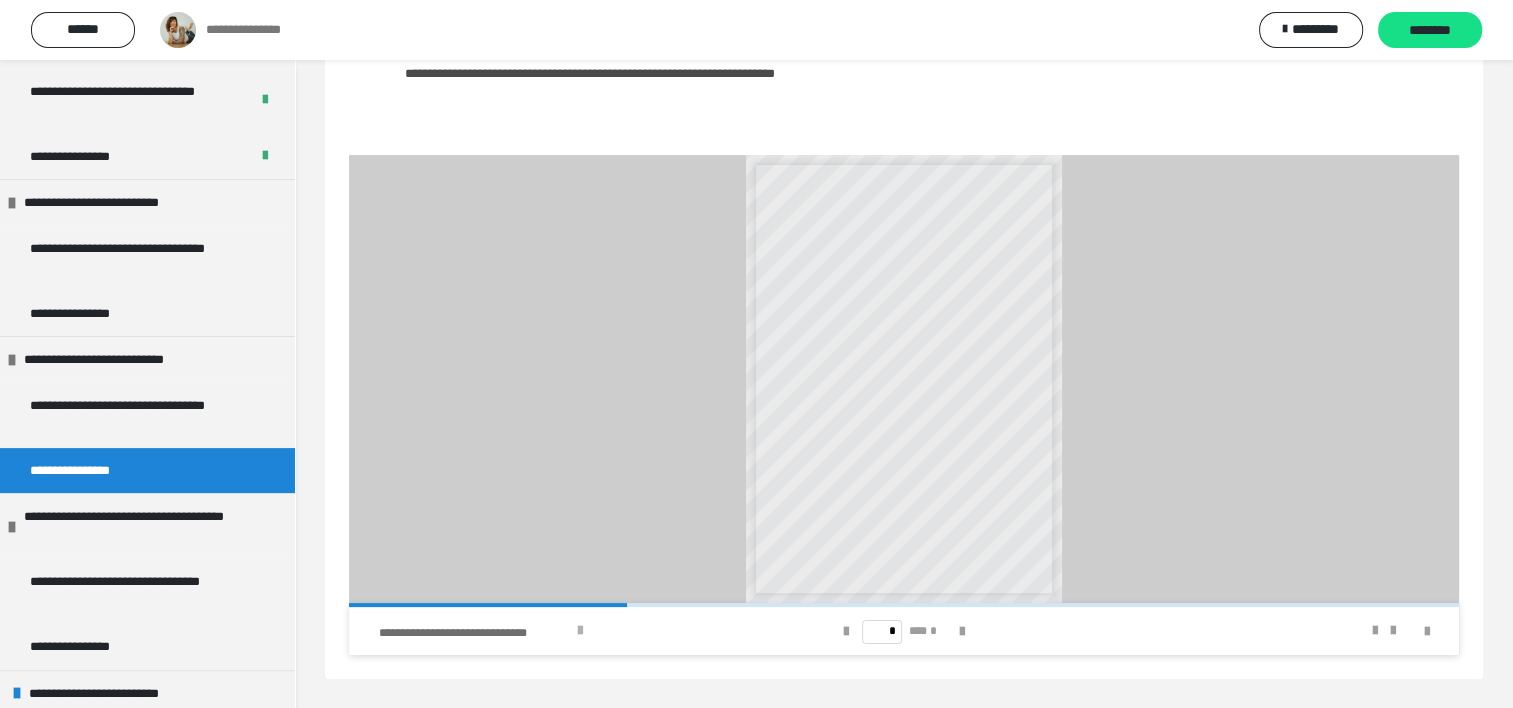 click at bounding box center (580, 631) 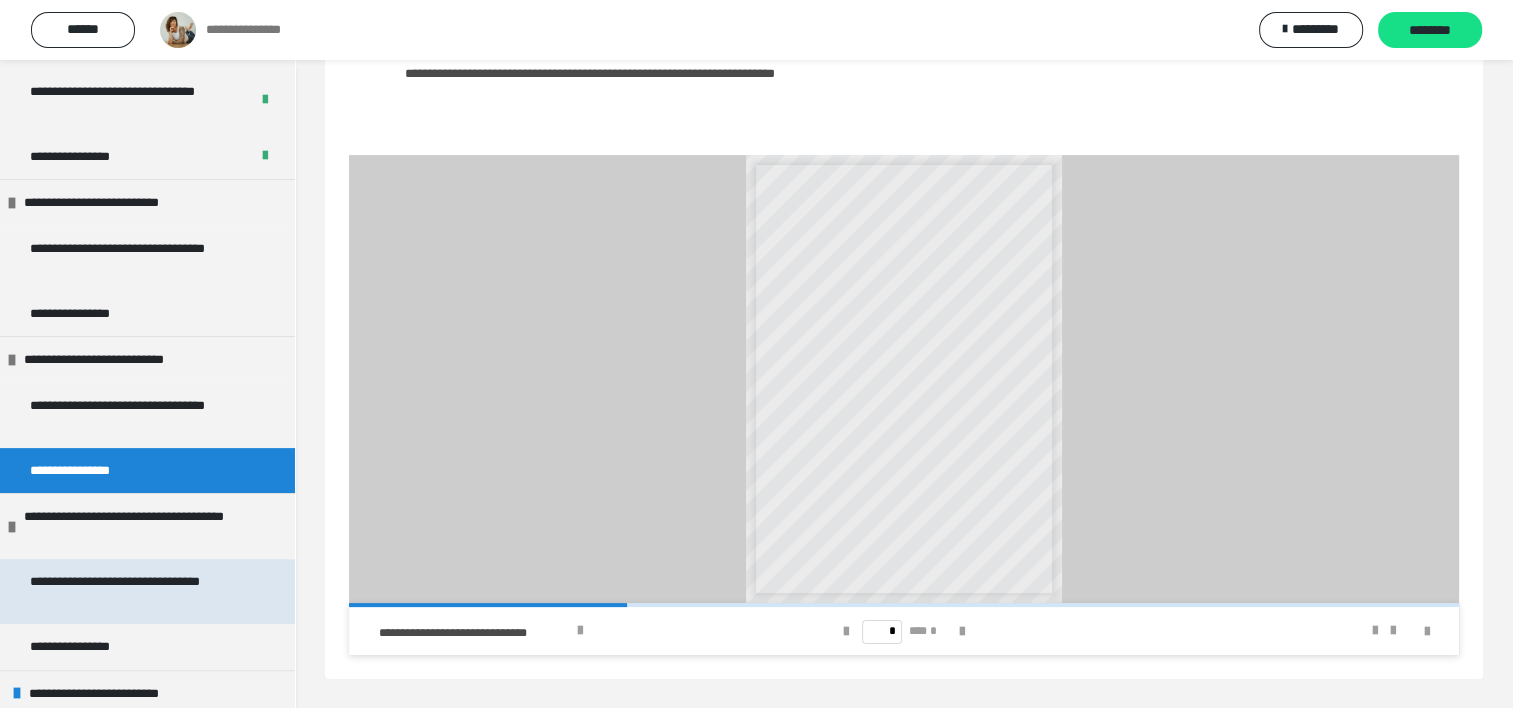 click on "**********" at bounding box center (132, 591) 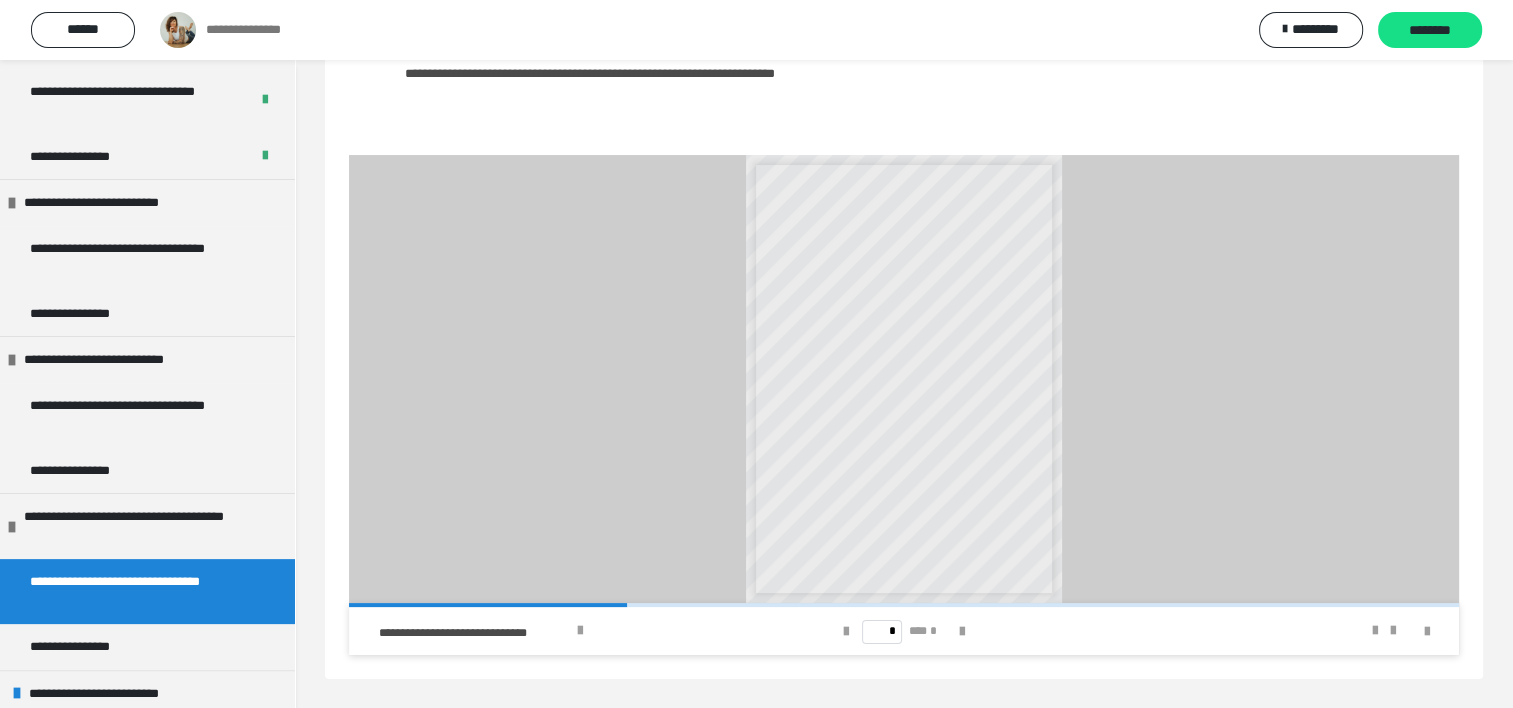 scroll, scrollTop: 60, scrollLeft: 0, axis: vertical 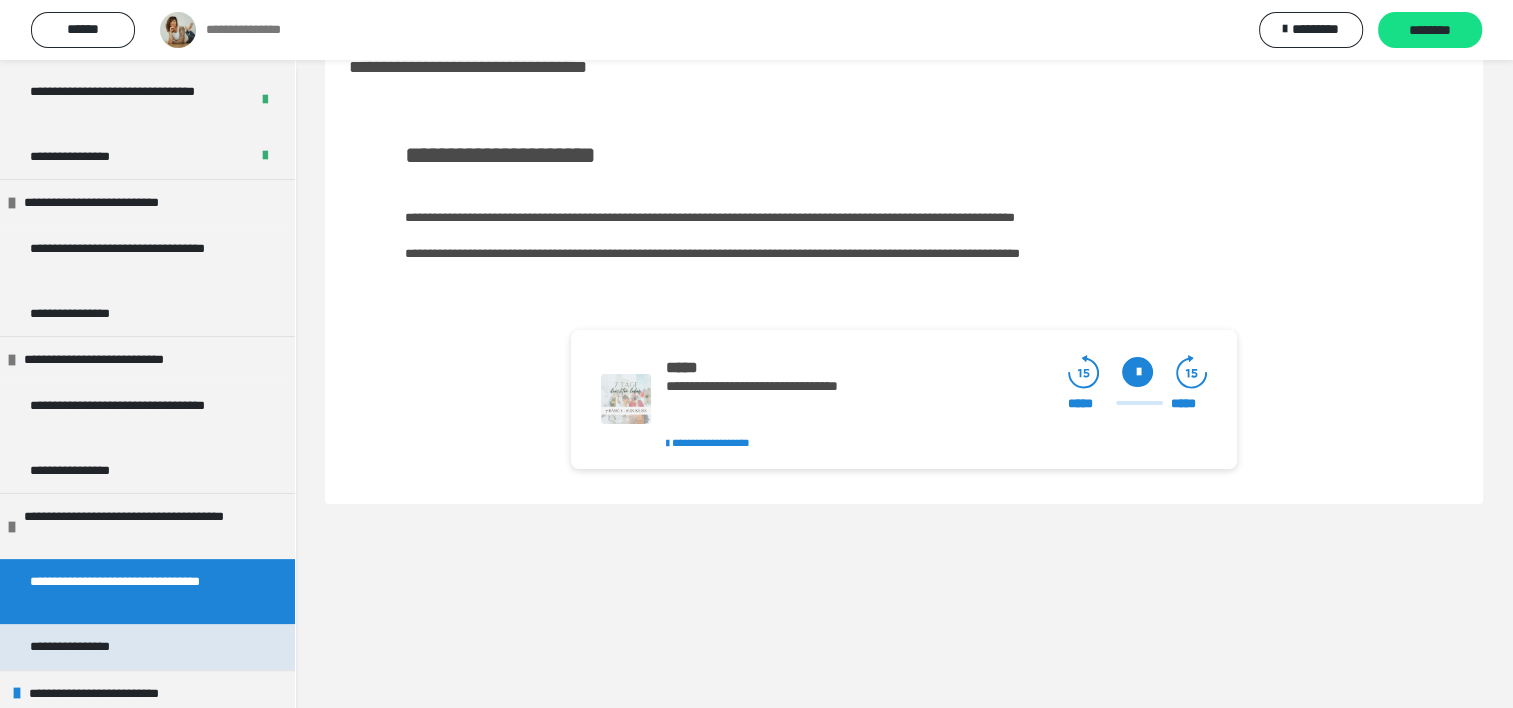 click on "**********" at bounding box center [87, 647] 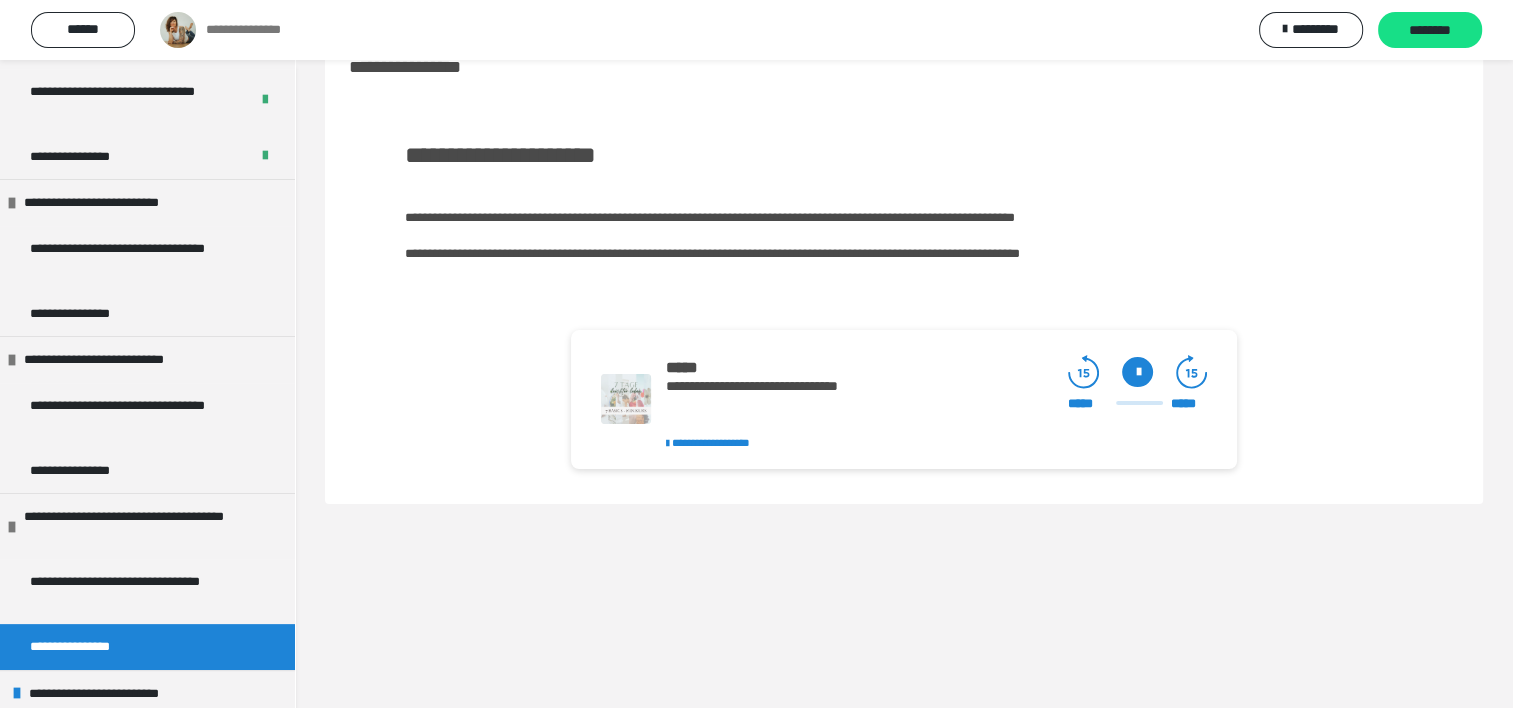 scroll, scrollTop: 204, scrollLeft: 0, axis: vertical 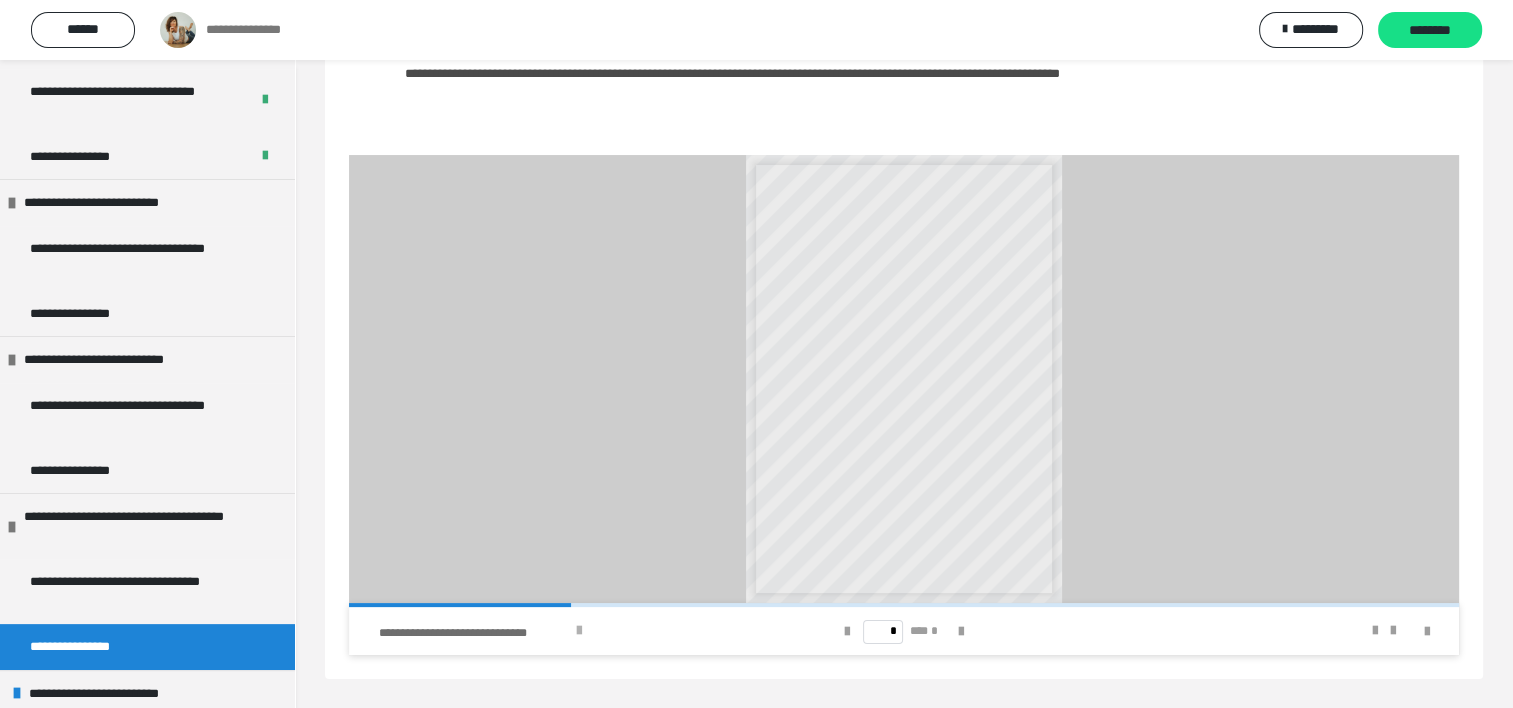 click at bounding box center [579, 631] 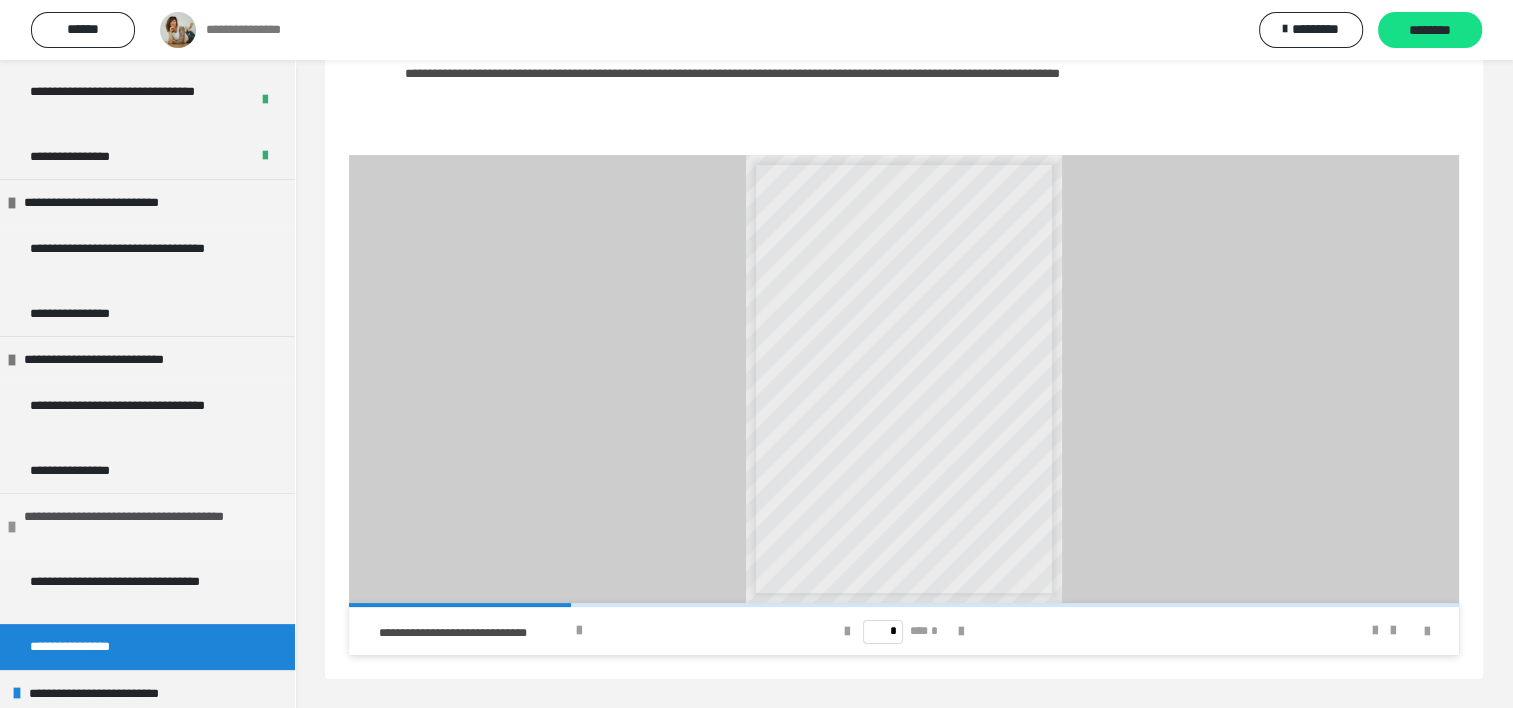 scroll, scrollTop: 872, scrollLeft: 0, axis: vertical 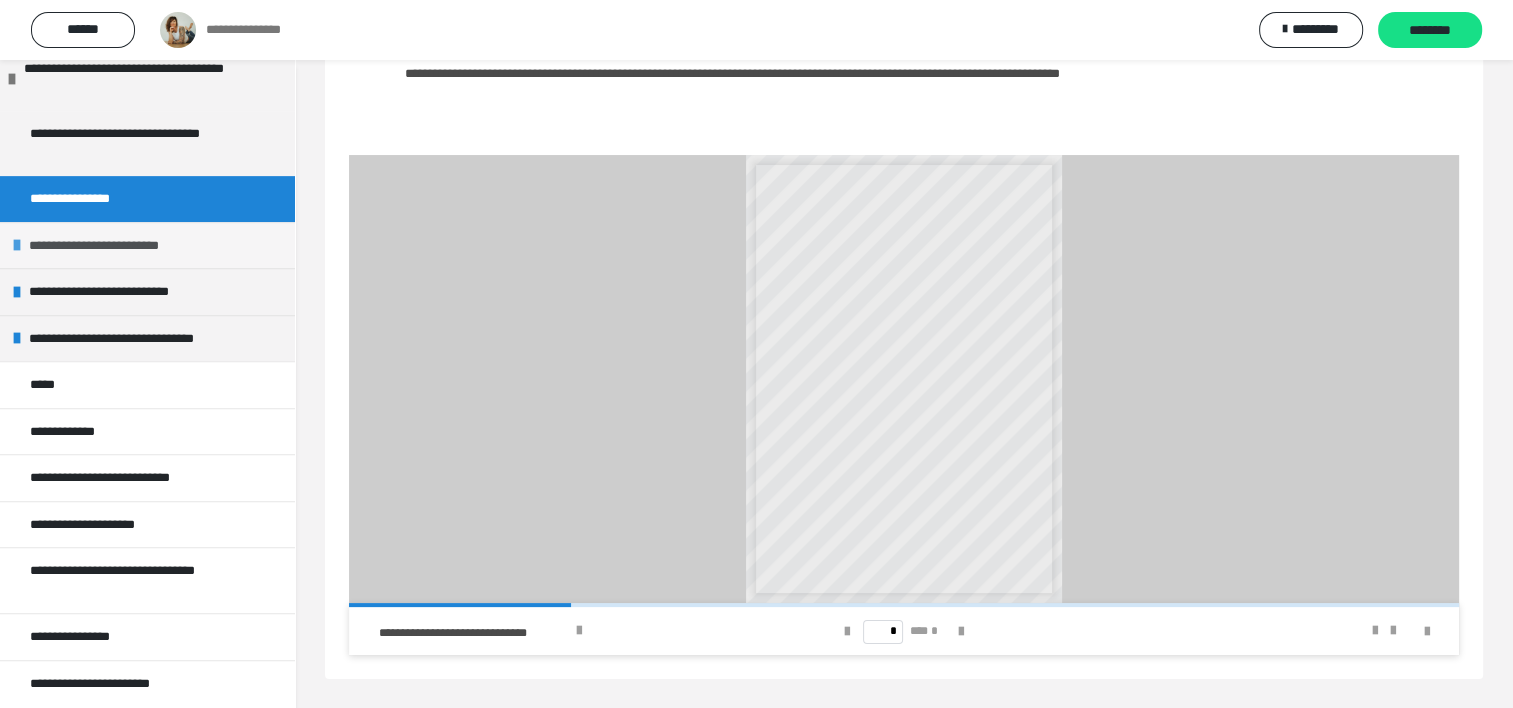 click on "**********" at bounding box center (124, 246) 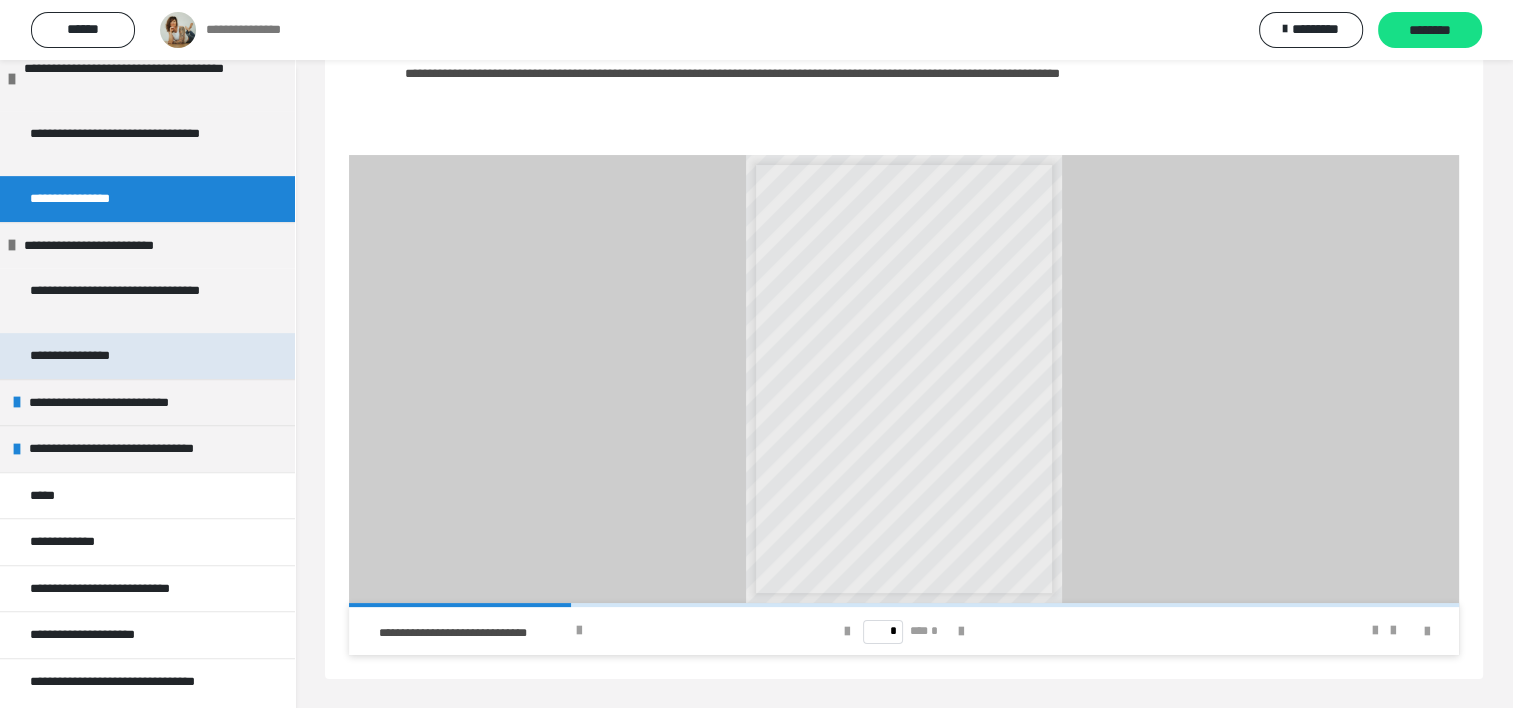 click on "**********" at bounding box center (87, 356) 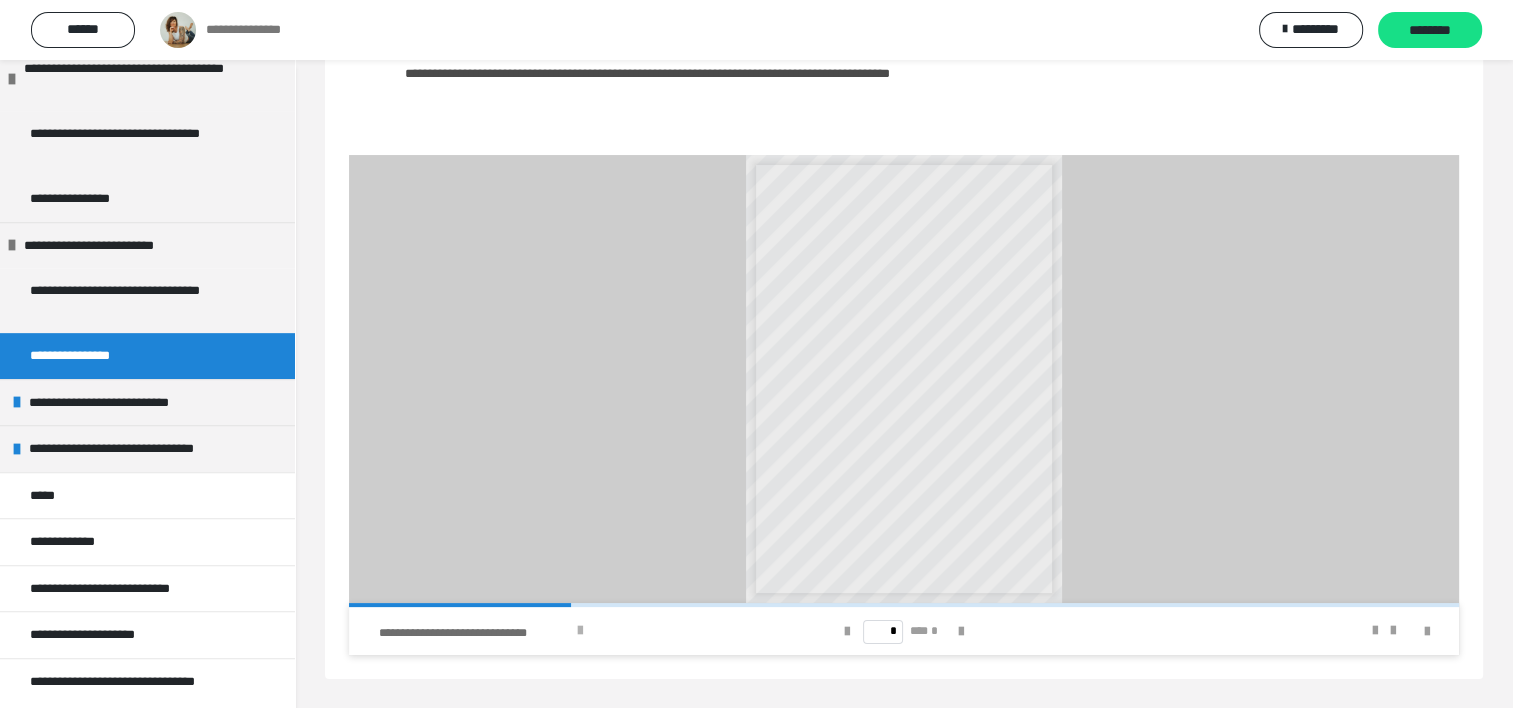click on "**********" at bounding box center (569, 631) 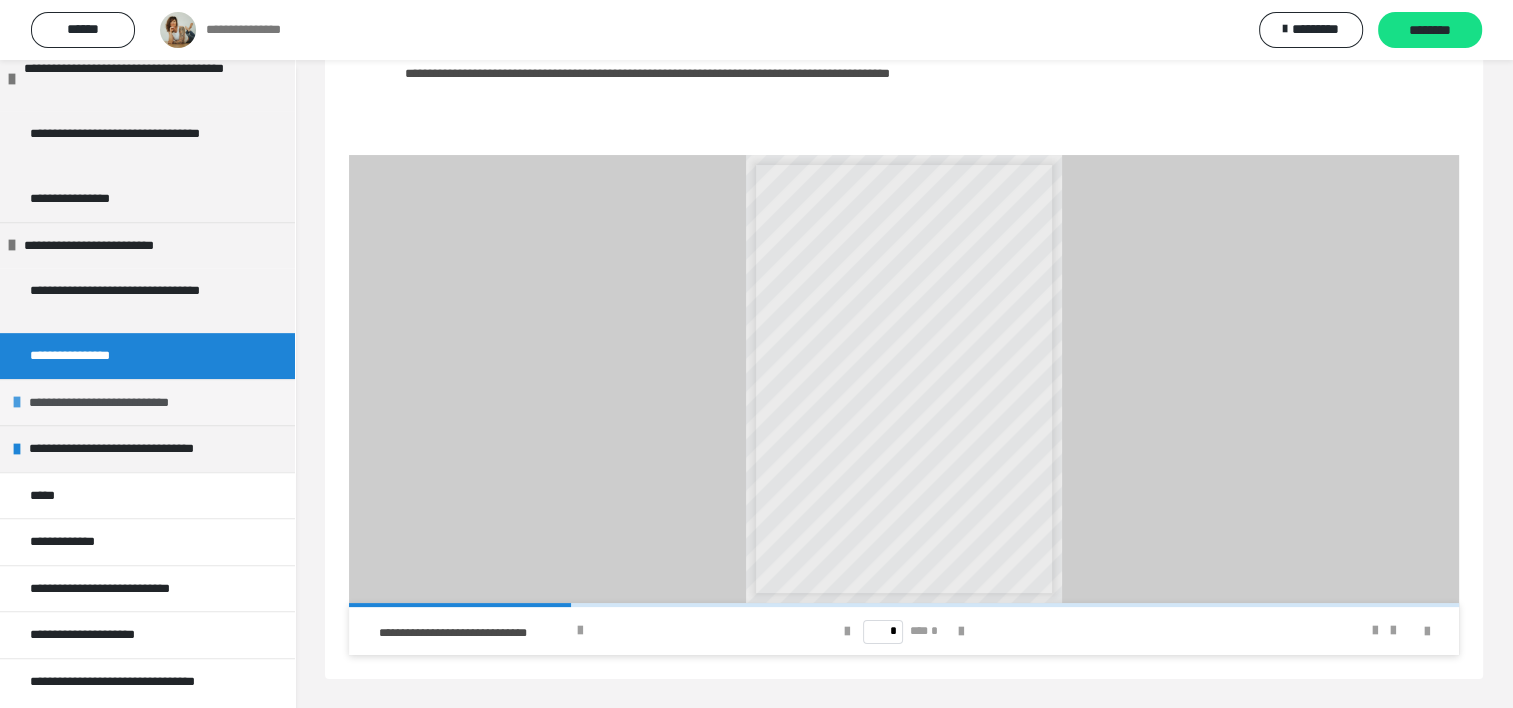 click on "**********" at bounding box center [127, 403] 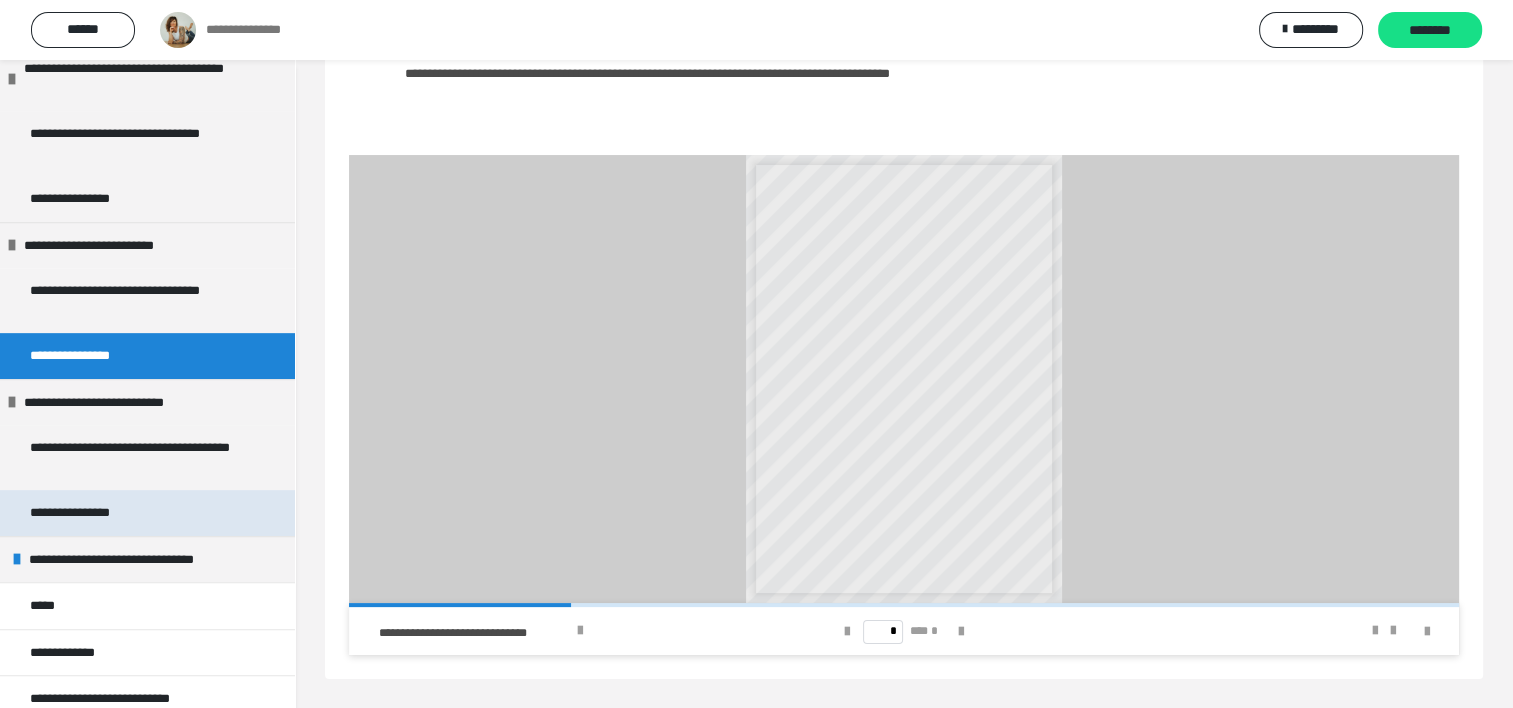 click on "**********" at bounding box center (87, 513) 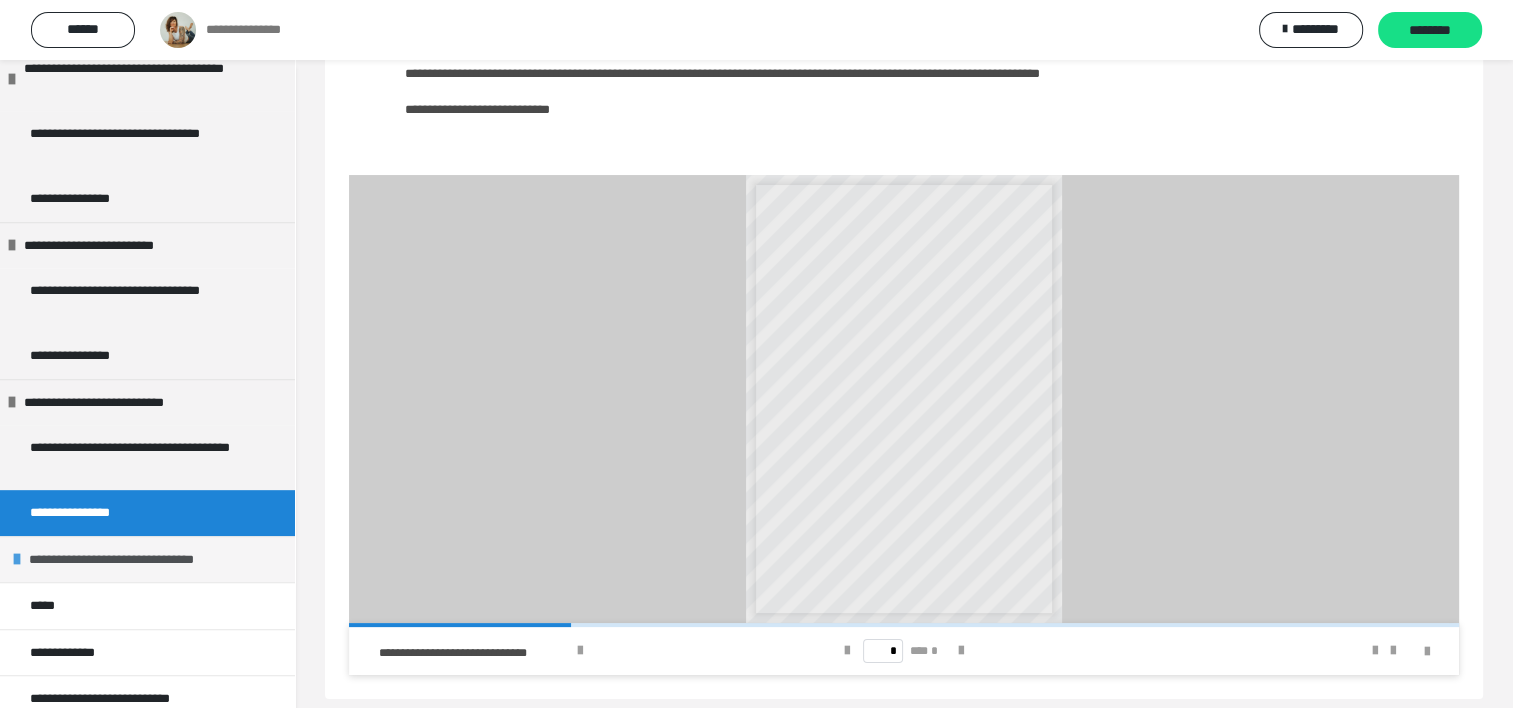 click on "**********" at bounding box center [135, 560] 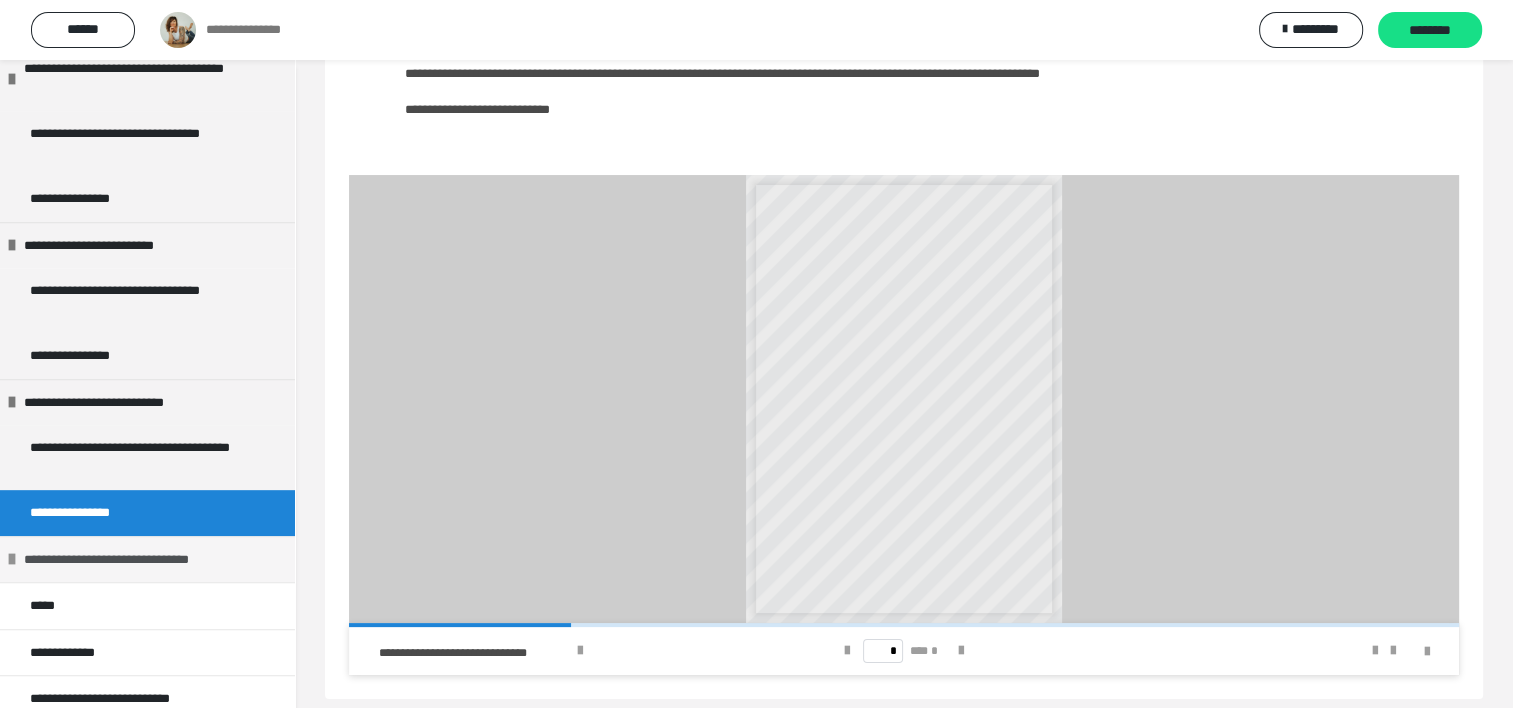 scroll, scrollTop: 1092, scrollLeft: 0, axis: vertical 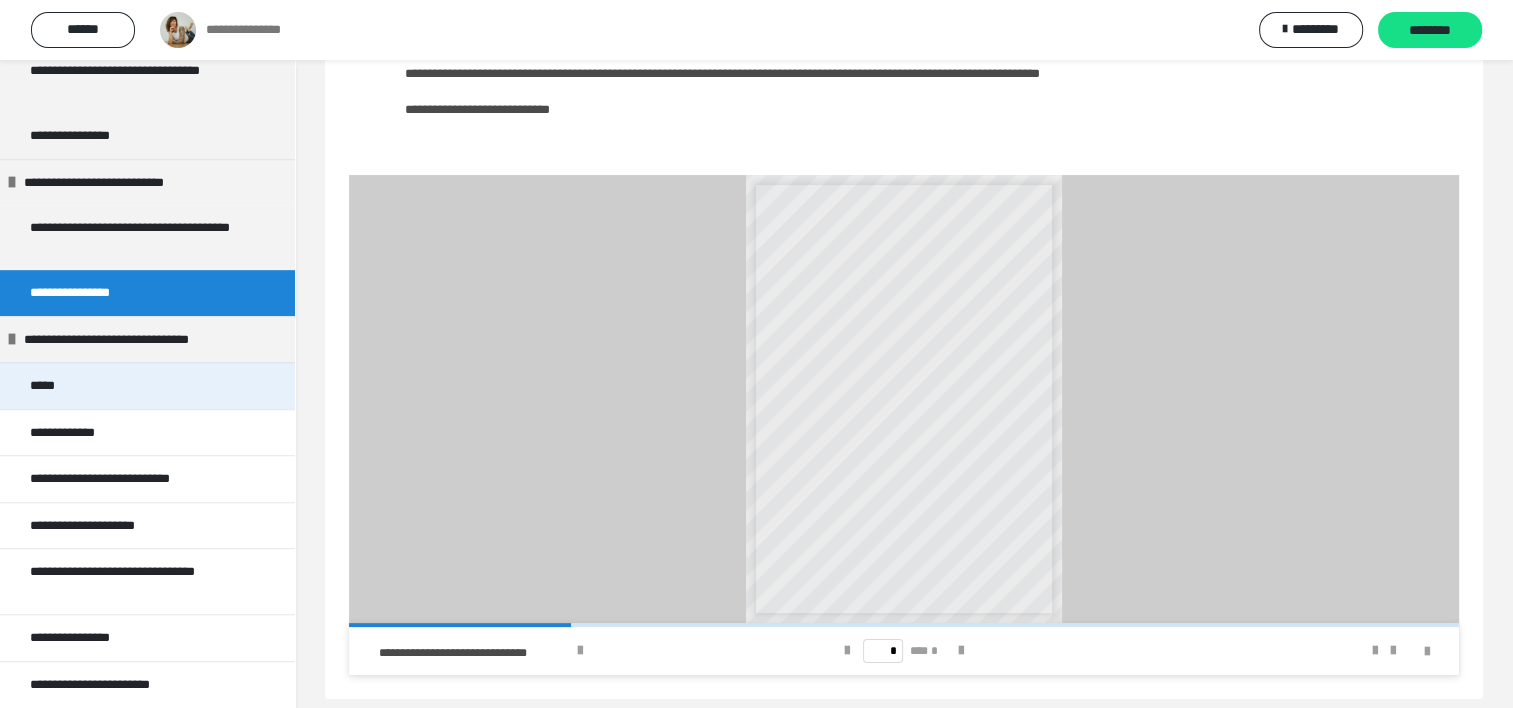 click on "*****" at bounding box center [147, 385] 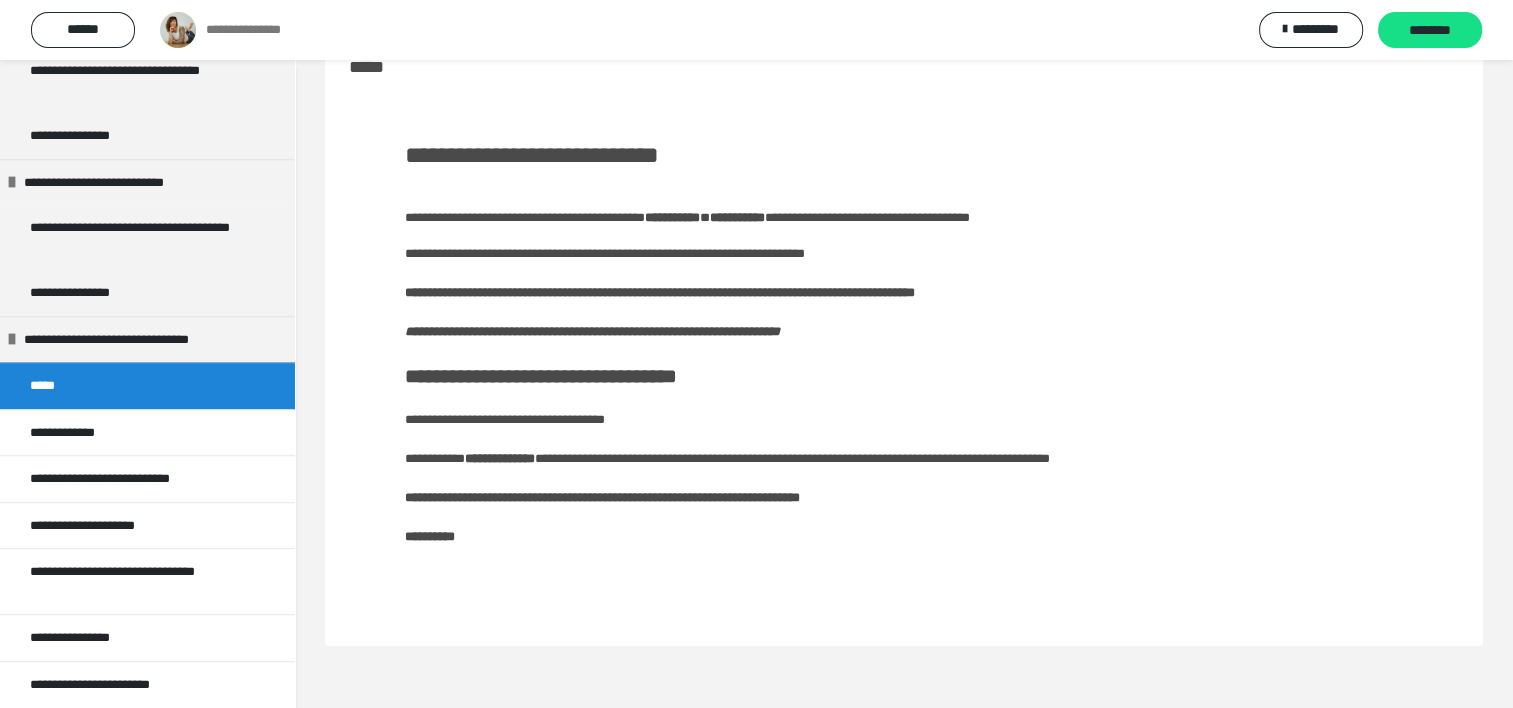 scroll, scrollTop: 60, scrollLeft: 0, axis: vertical 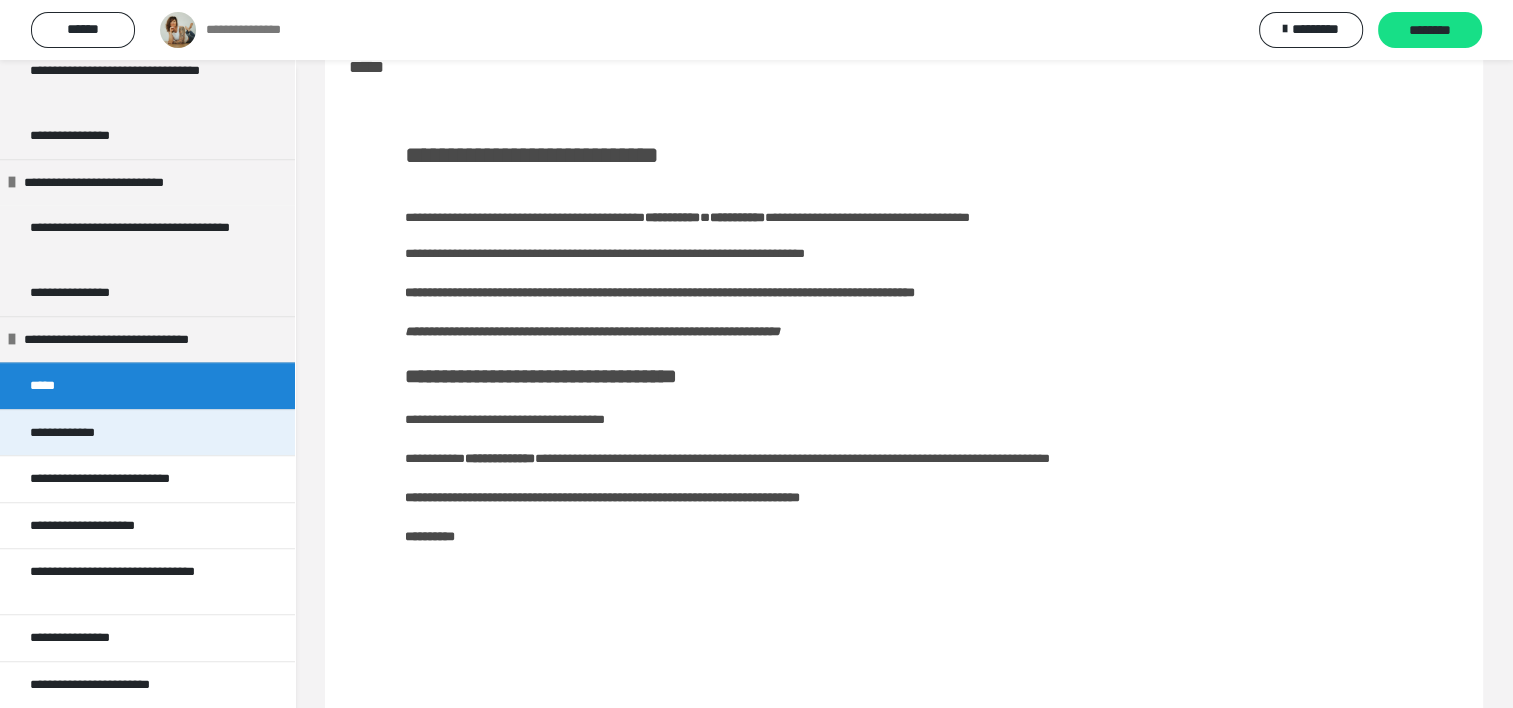 click on "**********" at bounding box center [74, 433] 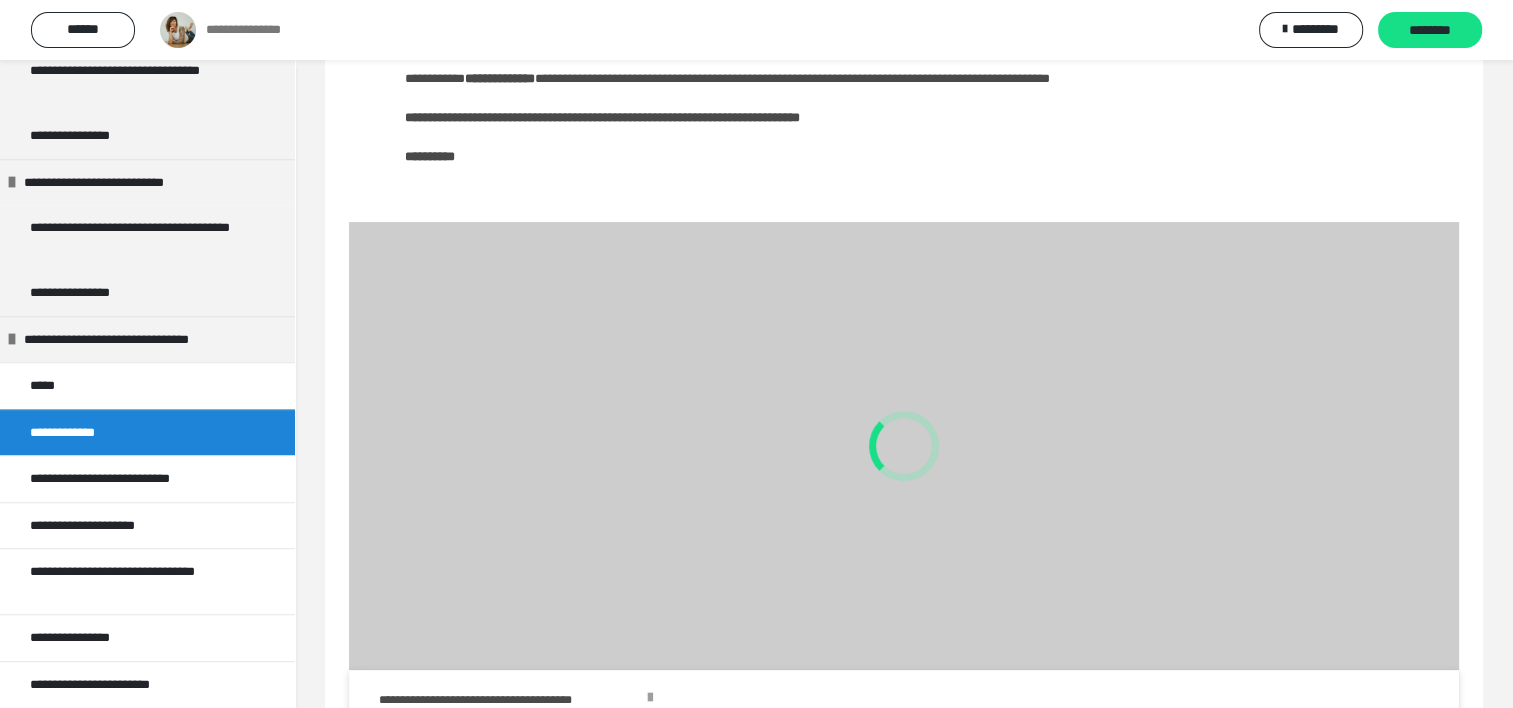 scroll, scrollTop: 508, scrollLeft: 0, axis: vertical 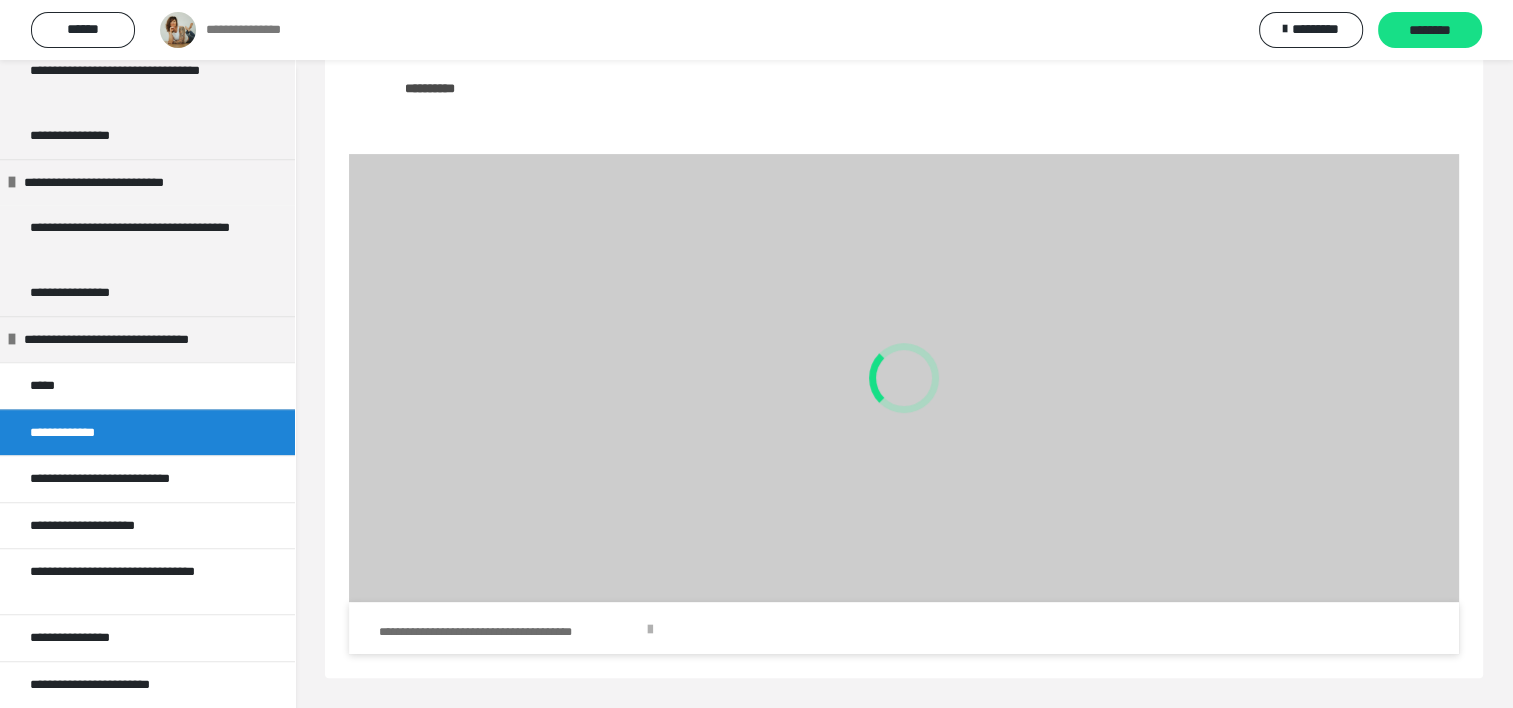click on "**********" at bounding box center (510, 632) 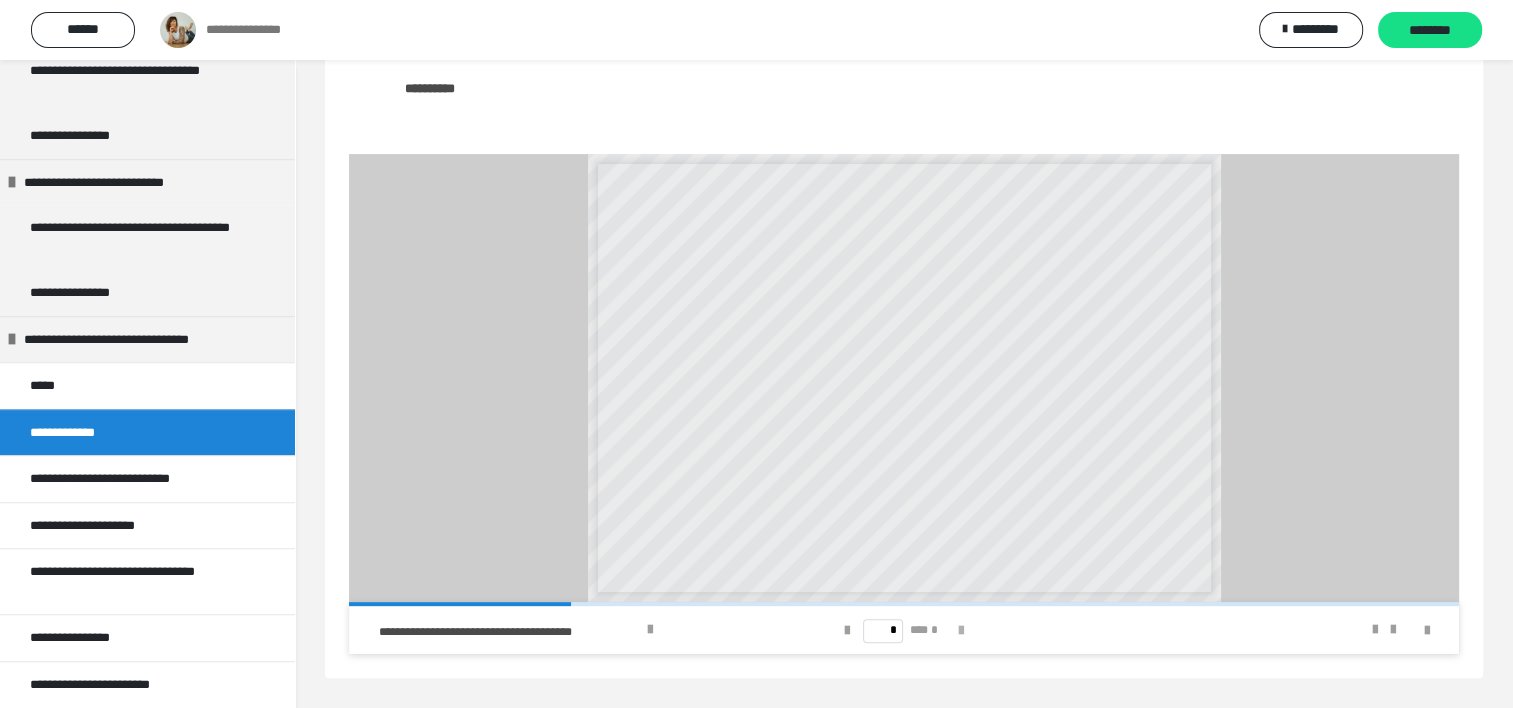 click at bounding box center (961, 631) 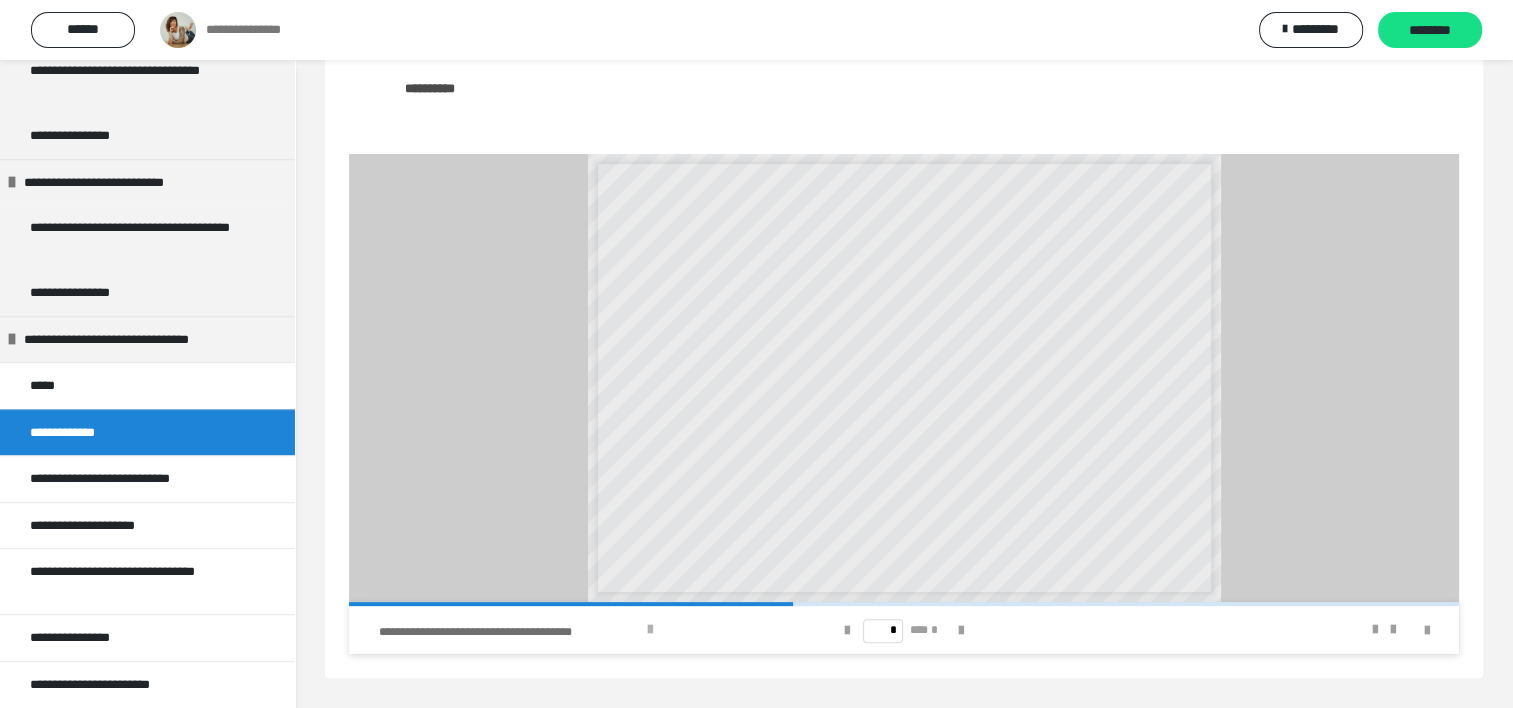 click on "**********" at bounding box center (569, 630) 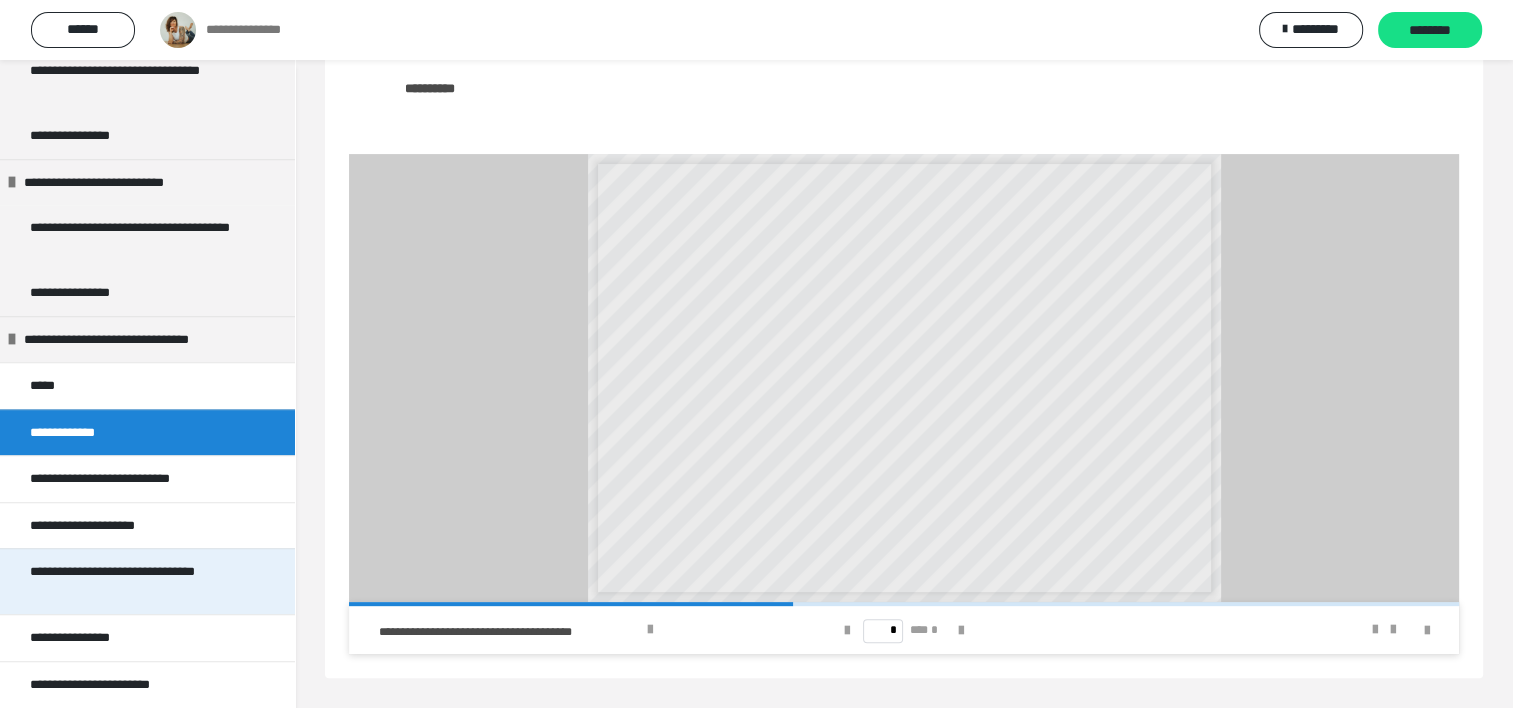 click on "**********" at bounding box center [132, 581] 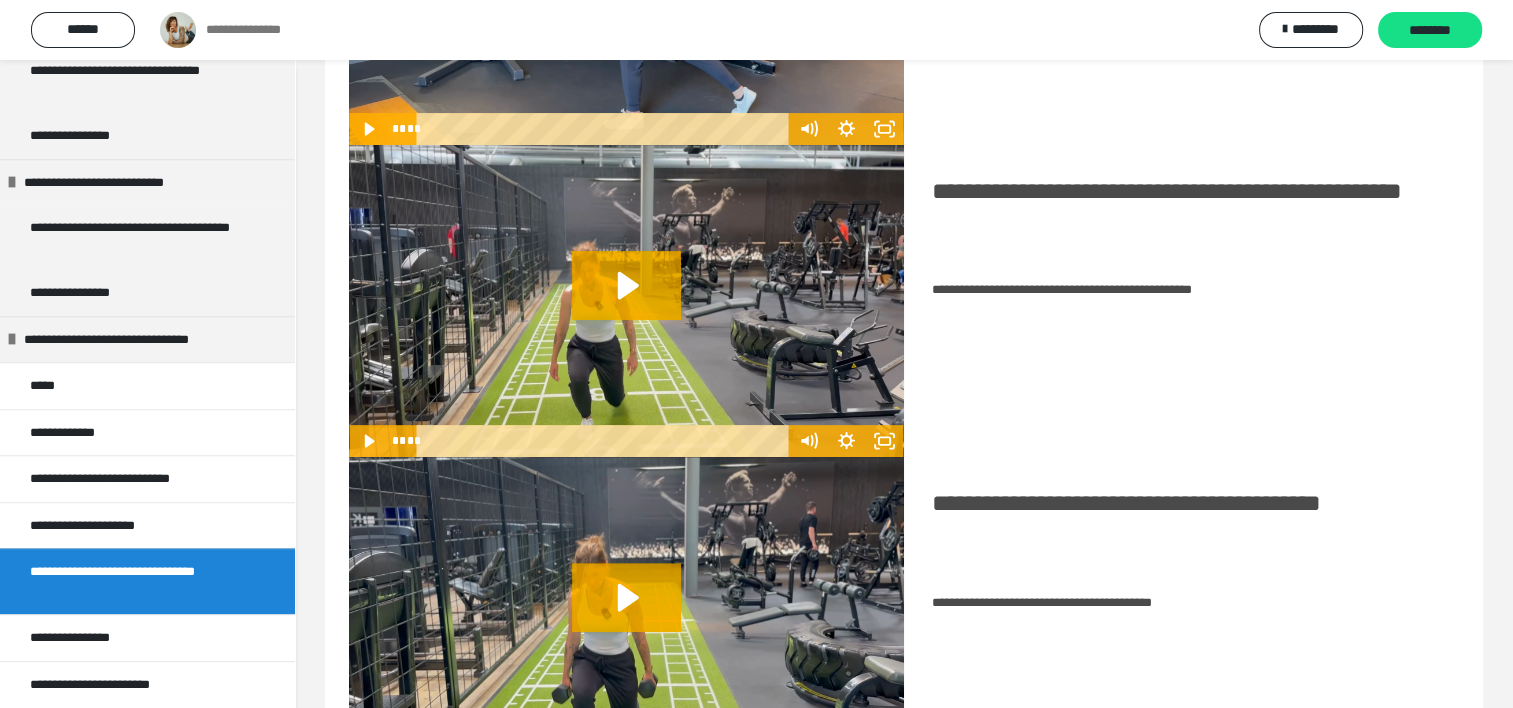 scroll, scrollTop: 746, scrollLeft: 0, axis: vertical 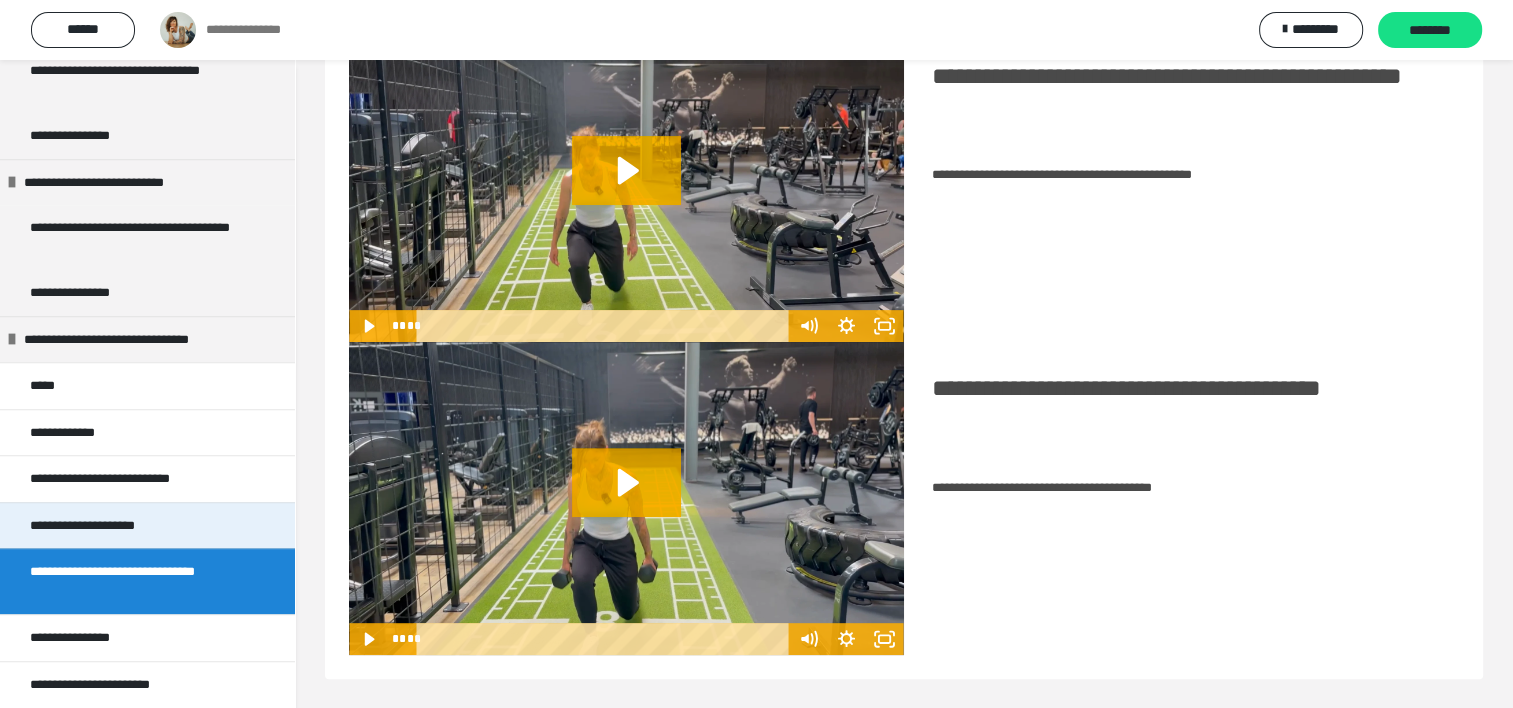 click on "**********" at bounding box center [101, 526] 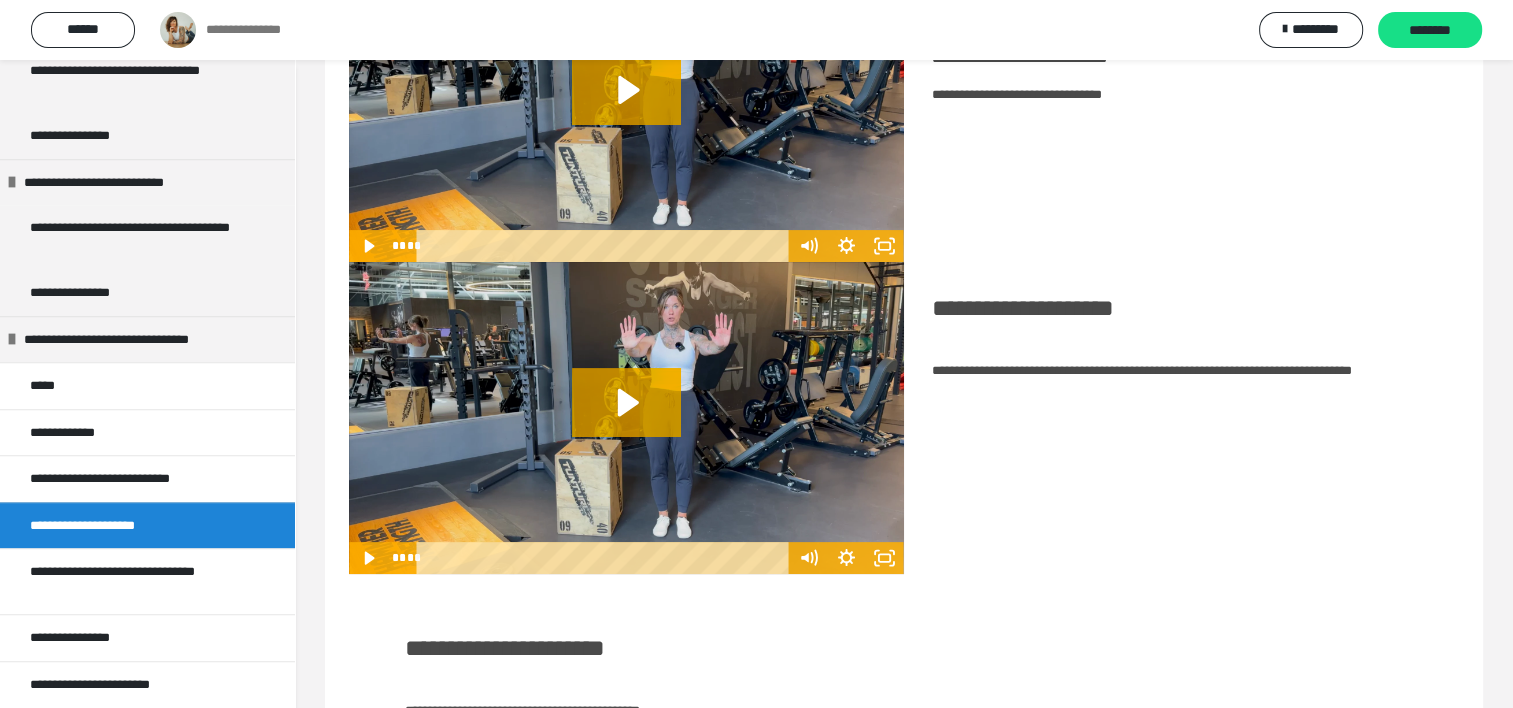 scroll, scrollTop: 435, scrollLeft: 0, axis: vertical 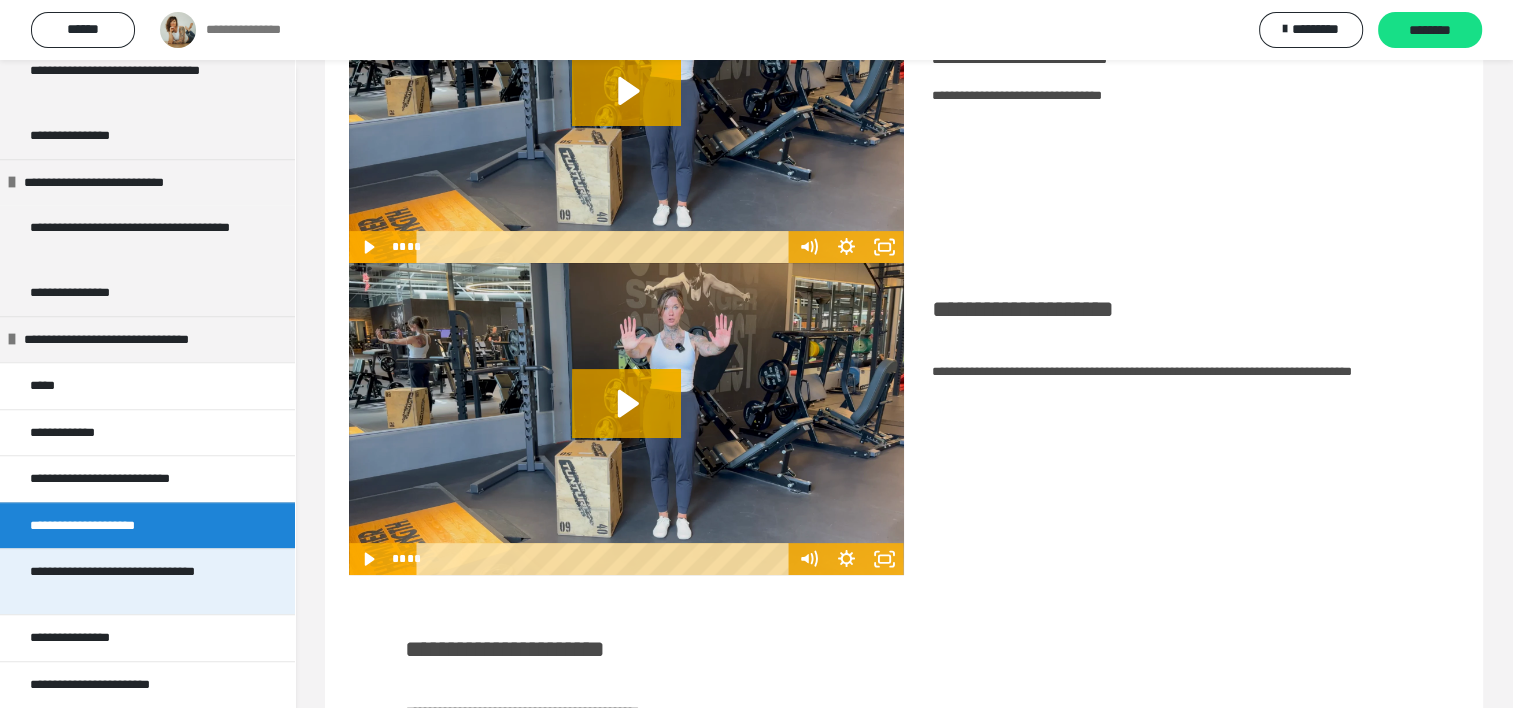 click on "**********" at bounding box center (132, 581) 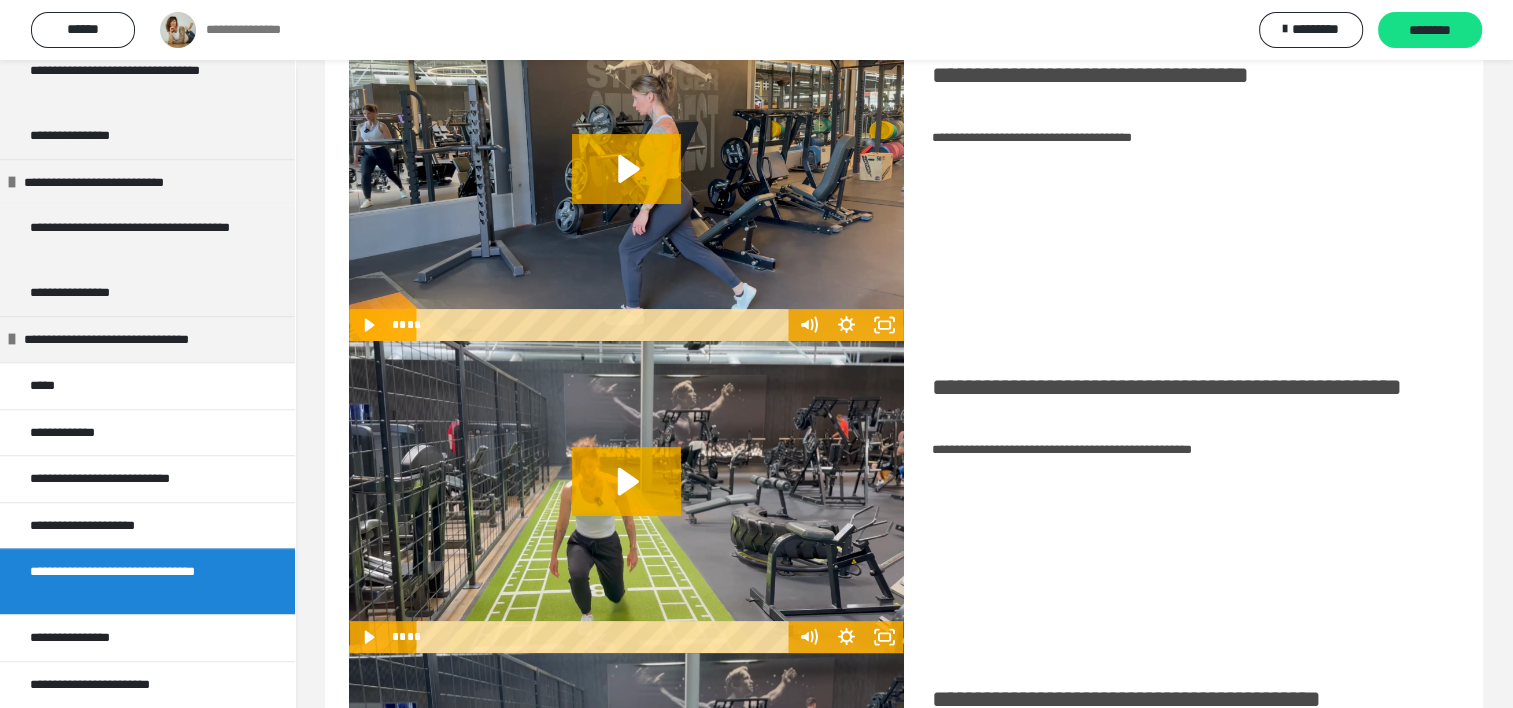 scroll, scrollTop: 369, scrollLeft: 0, axis: vertical 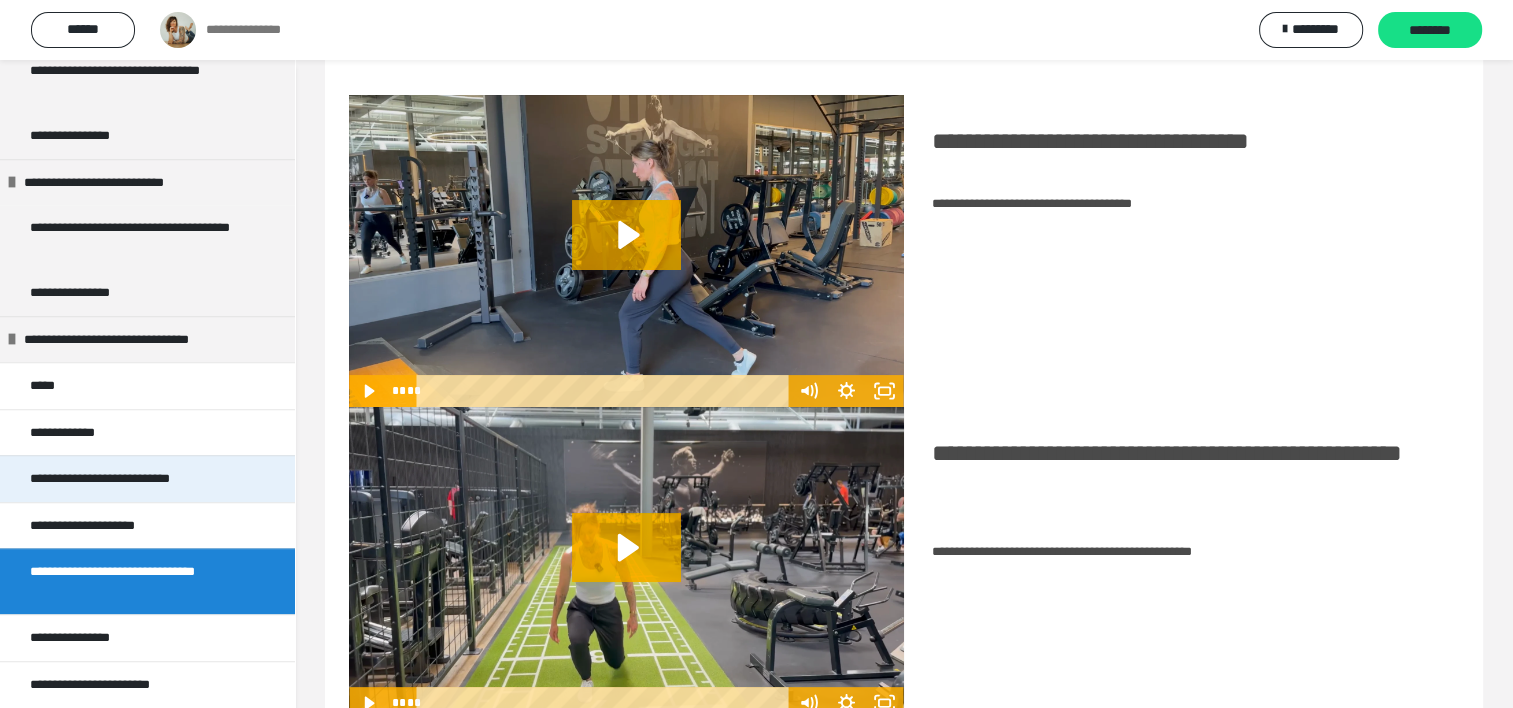 click on "**********" at bounding box center [128, 479] 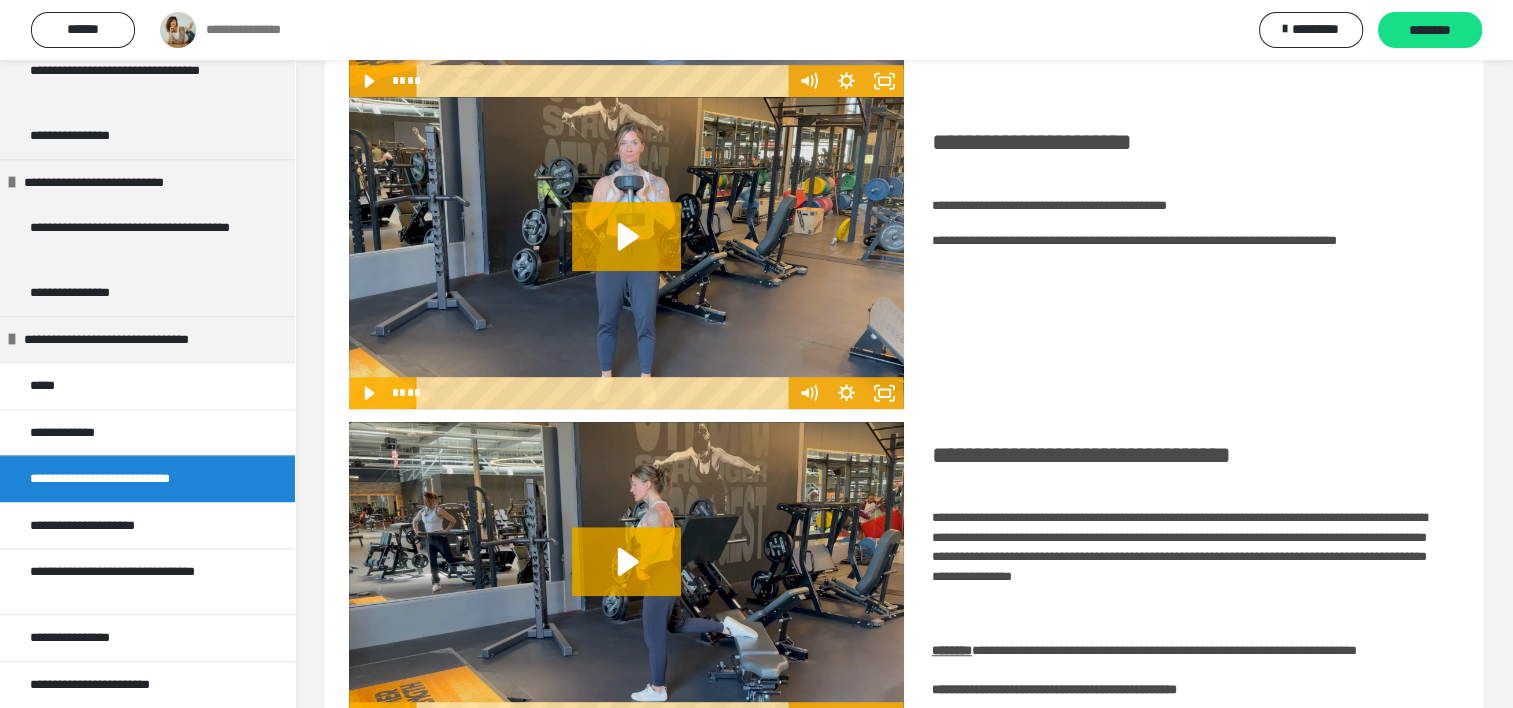 scroll, scrollTop: 1357, scrollLeft: 0, axis: vertical 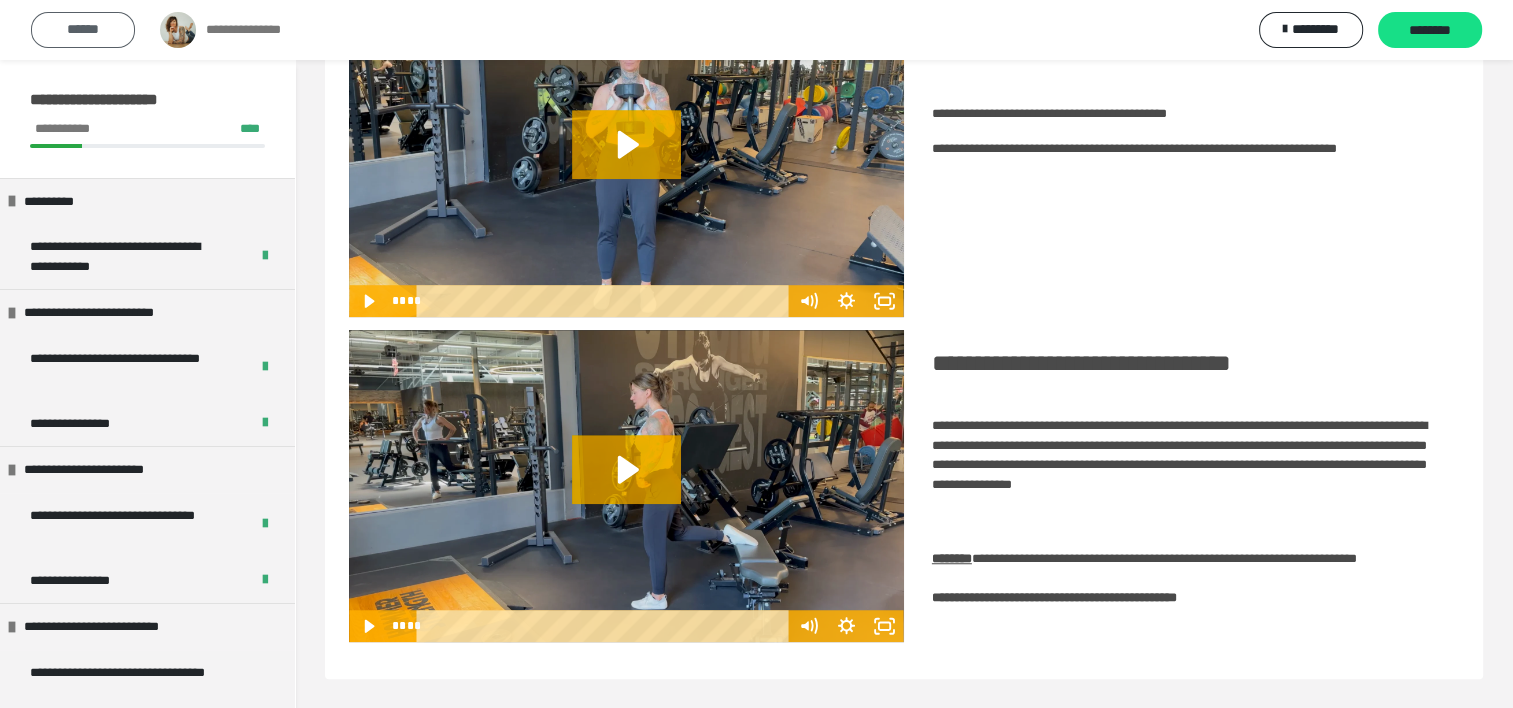 click on "******" at bounding box center [83, 29] 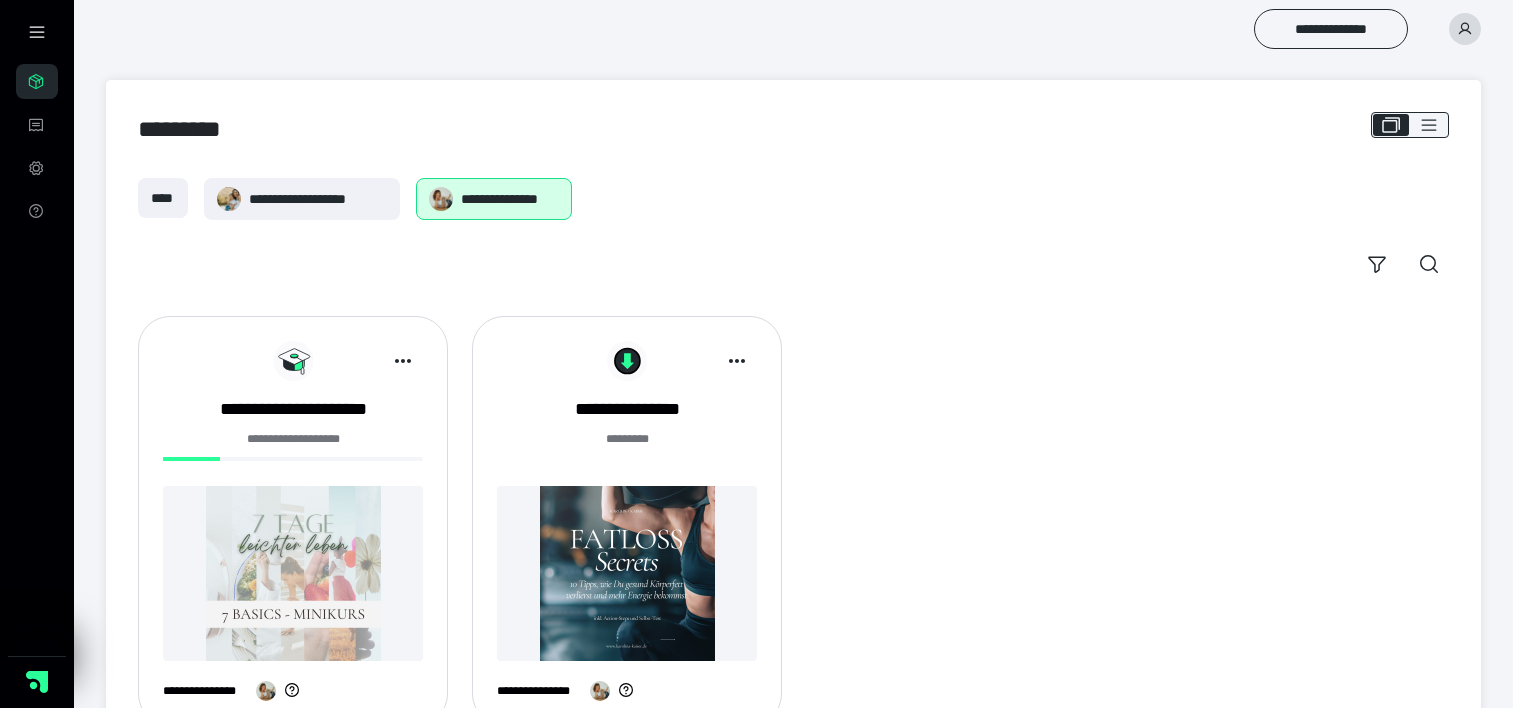 scroll, scrollTop: 0, scrollLeft: 0, axis: both 